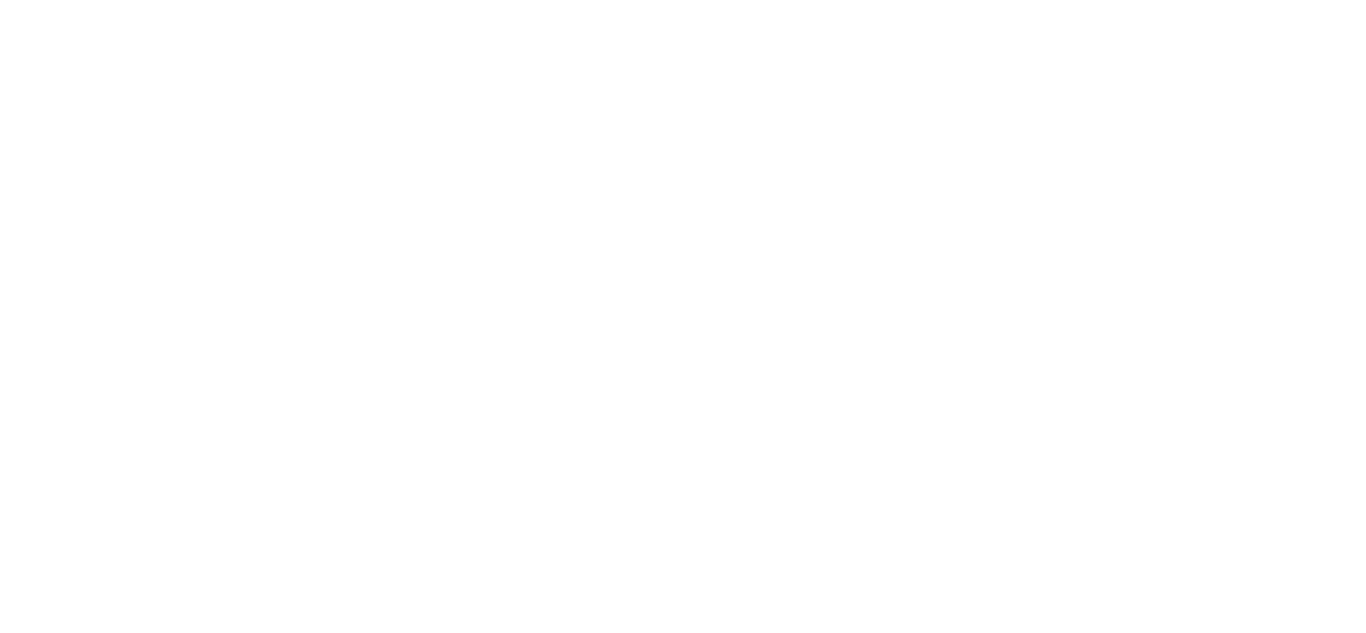 scroll, scrollTop: 0, scrollLeft: 0, axis: both 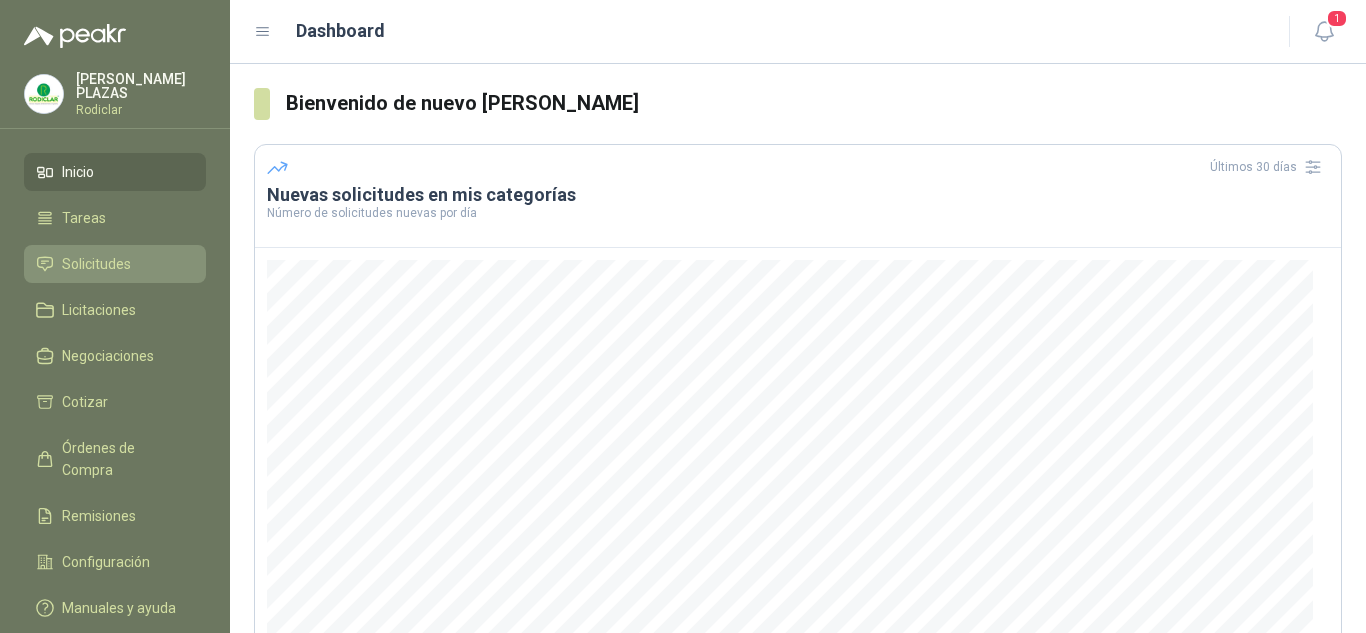 click on "Solicitudes" at bounding box center [115, 264] 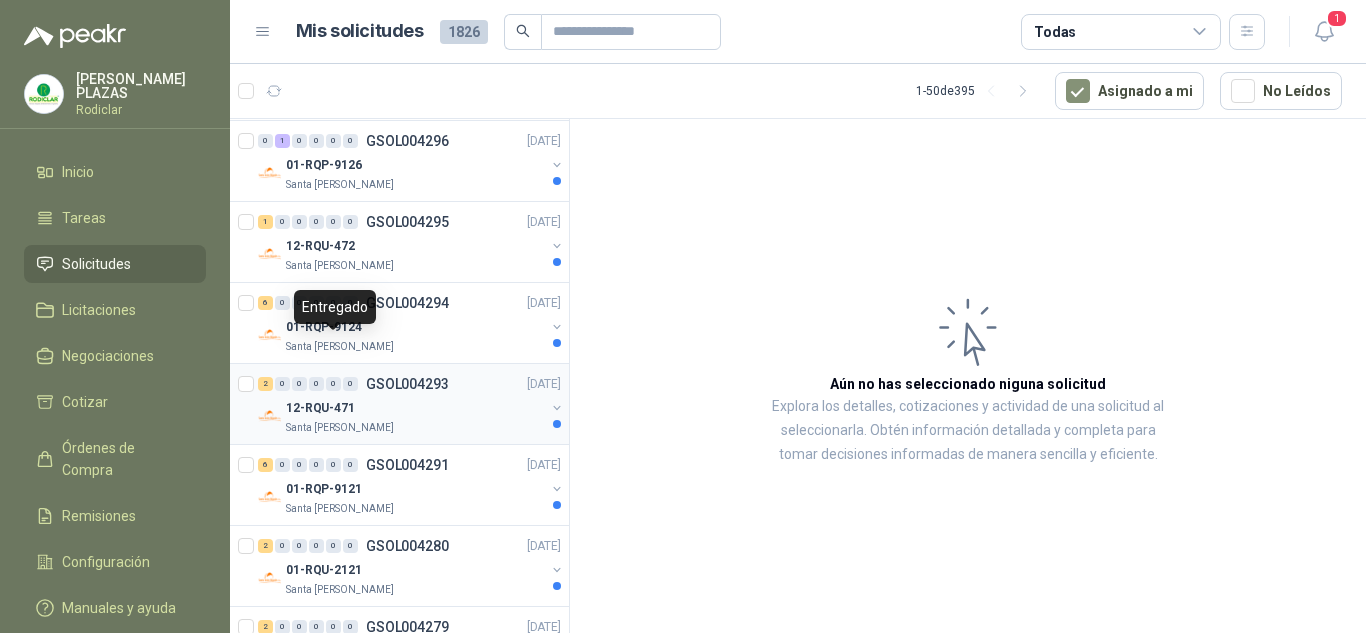 scroll, scrollTop: 400, scrollLeft: 0, axis: vertical 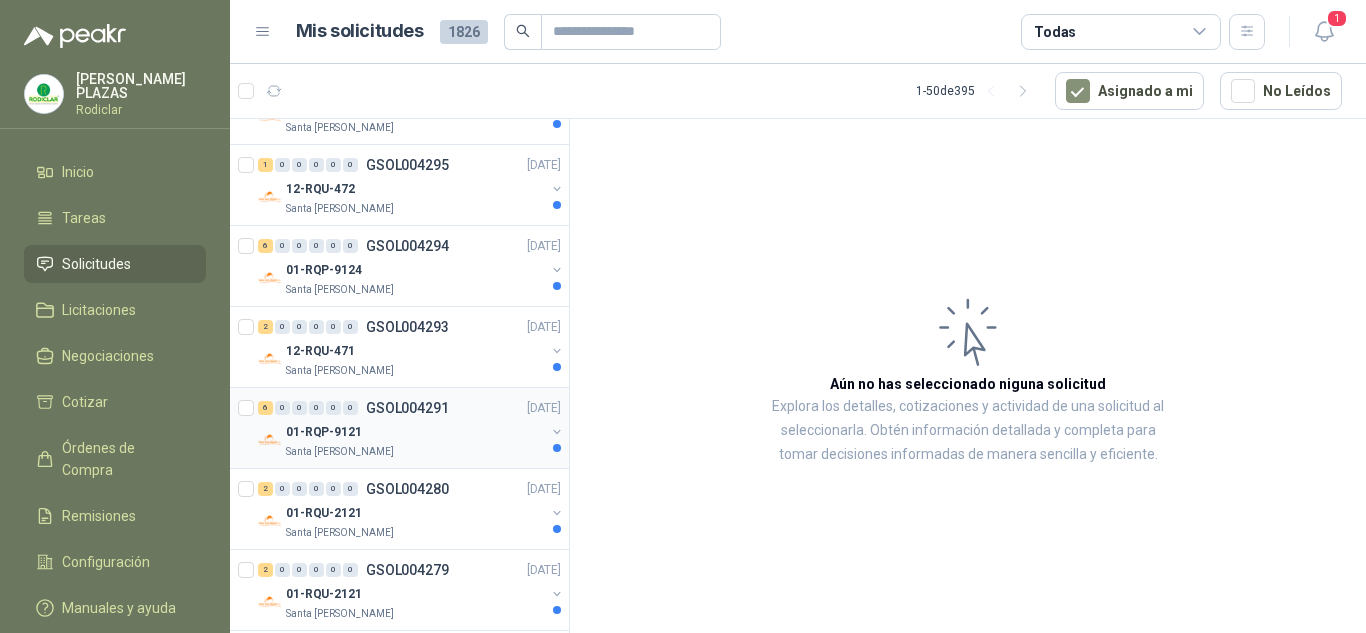 click on "GSOL004291" at bounding box center (407, 408) 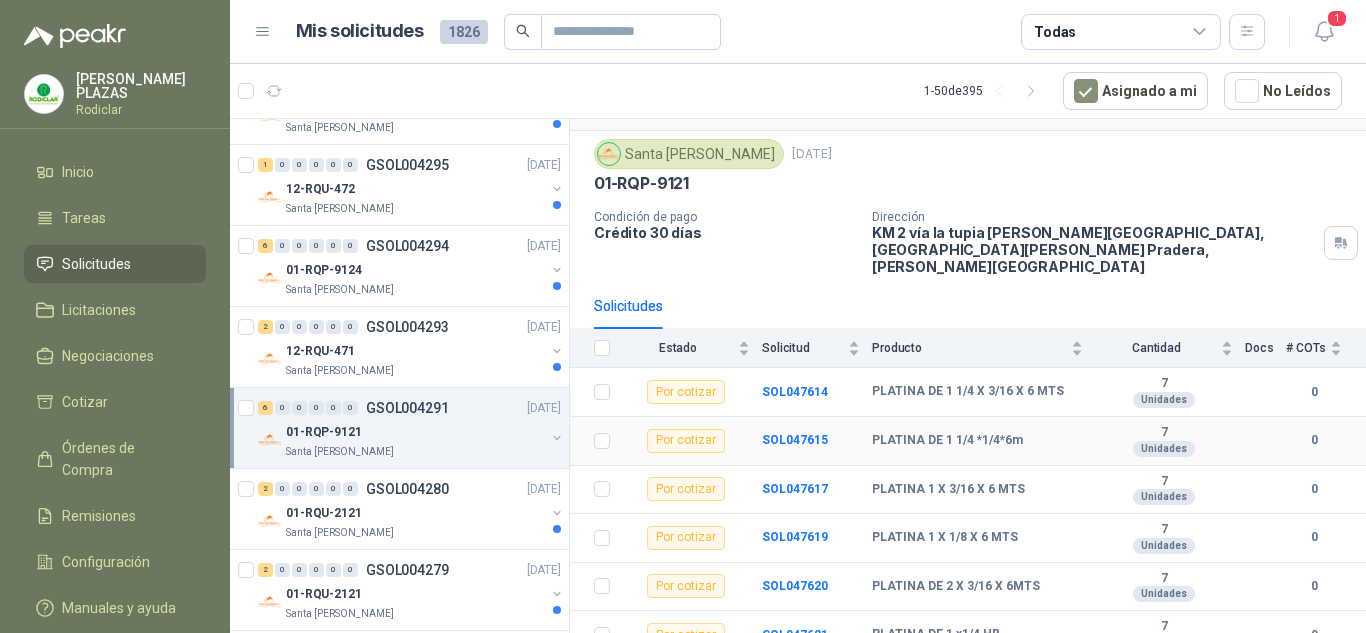scroll, scrollTop: 52, scrollLeft: 0, axis: vertical 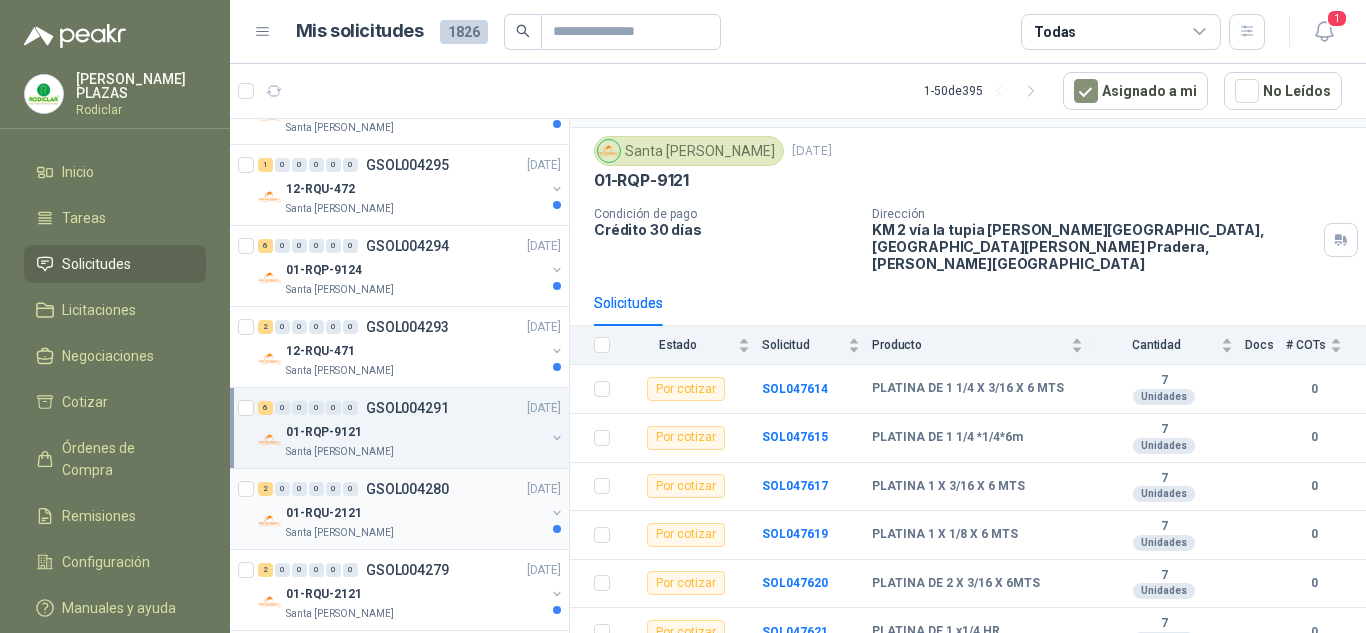 click on "01-RQU-2121" at bounding box center [324, 513] 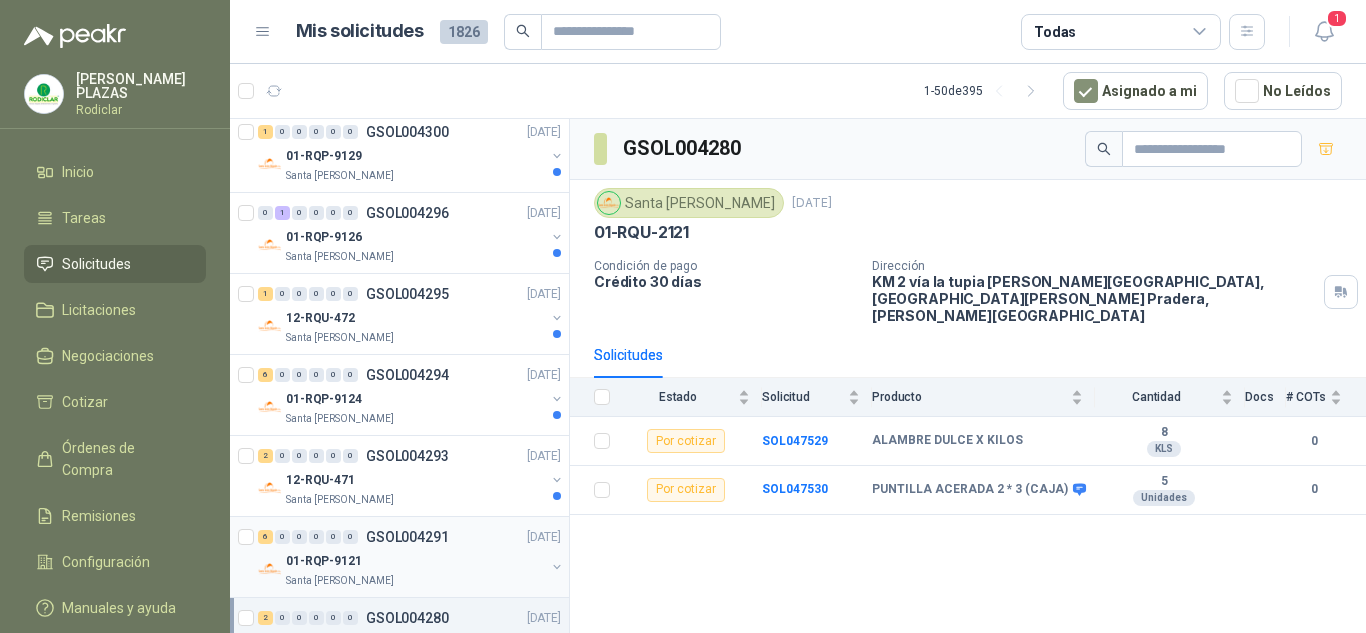 scroll, scrollTop: 0, scrollLeft: 0, axis: both 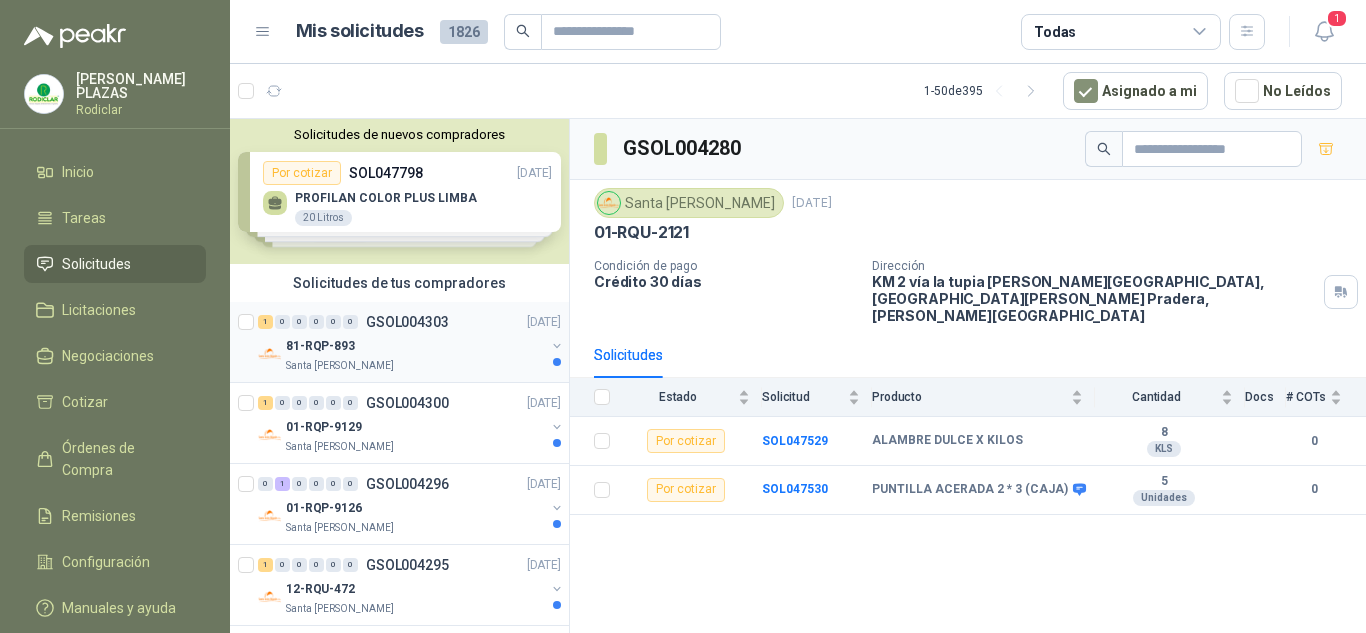 click on "GSOL004303" at bounding box center [407, 322] 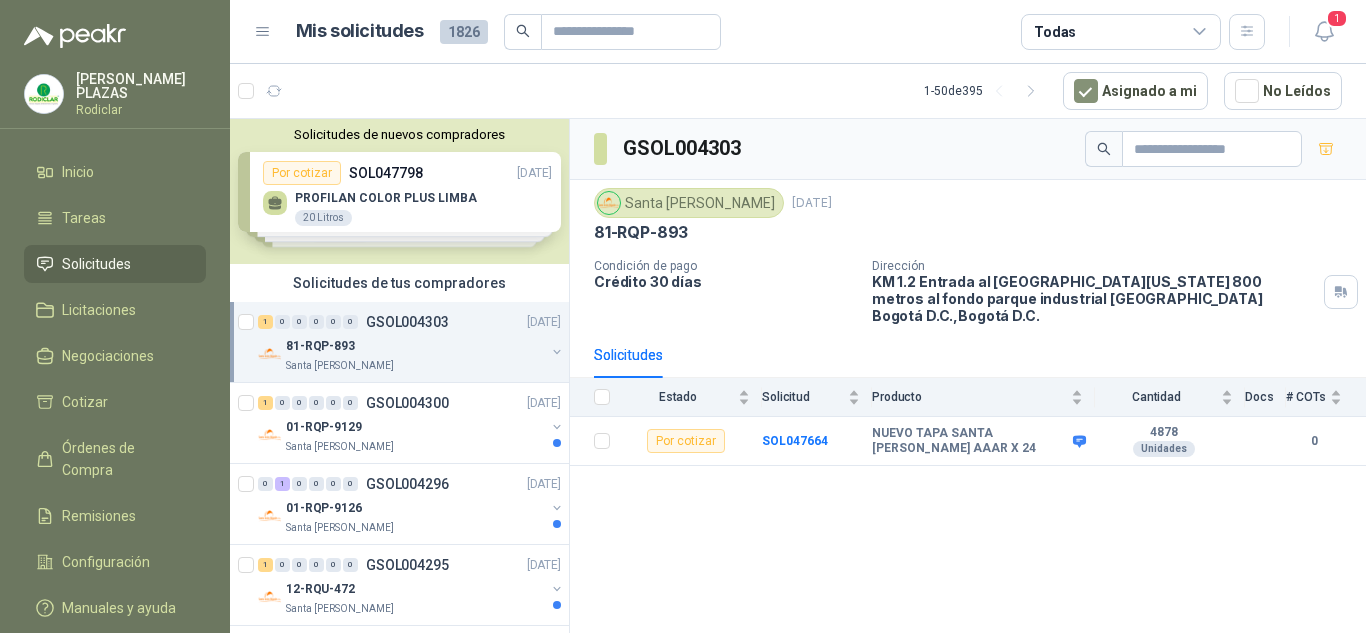 click at bounding box center [609, 203] 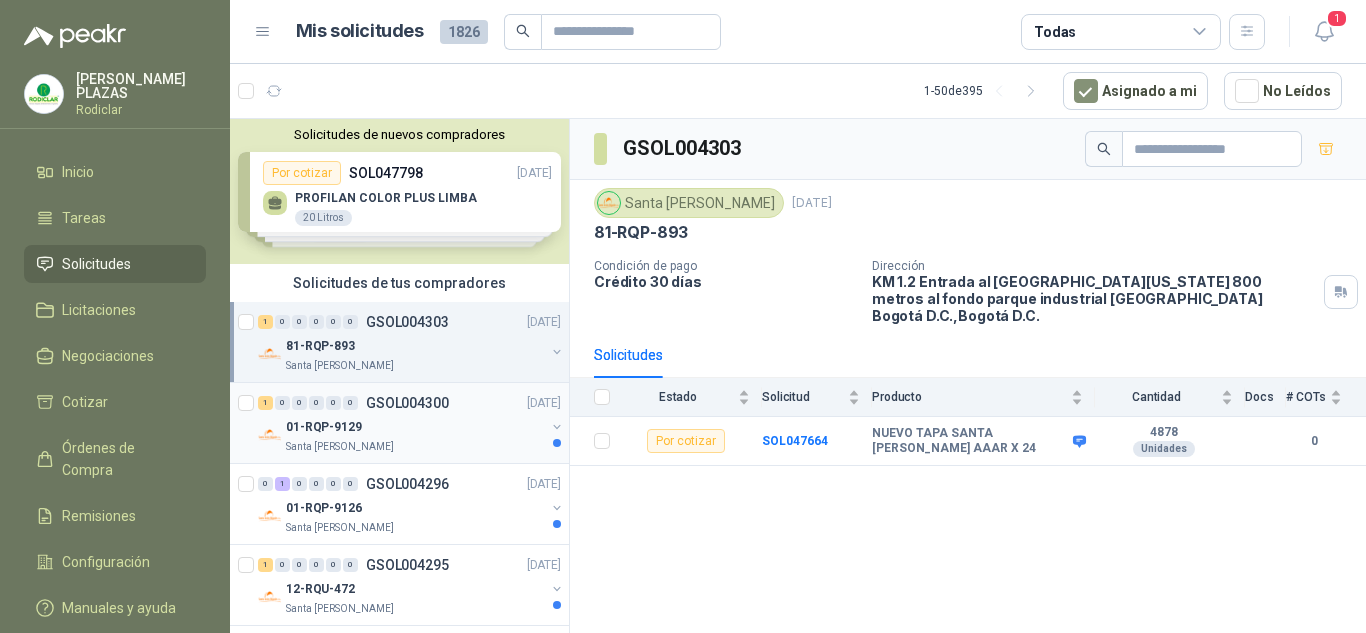 click on "GSOL004300" at bounding box center (407, 403) 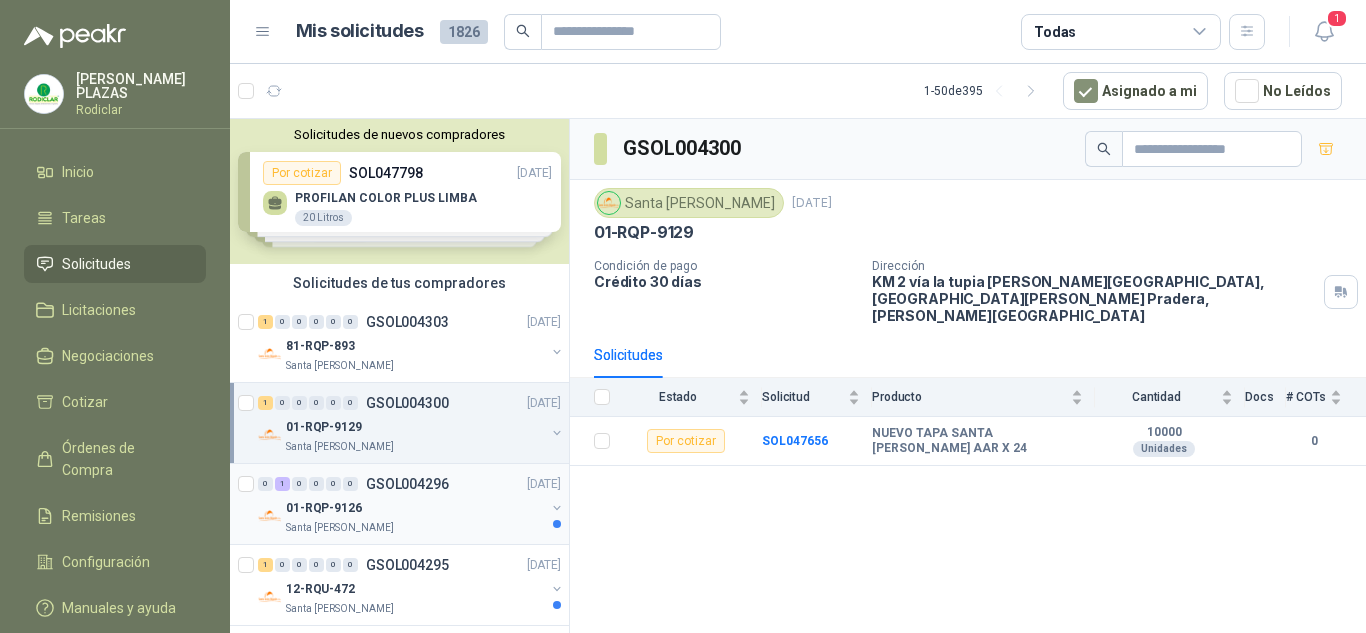 click on "GSOL004296" at bounding box center (407, 484) 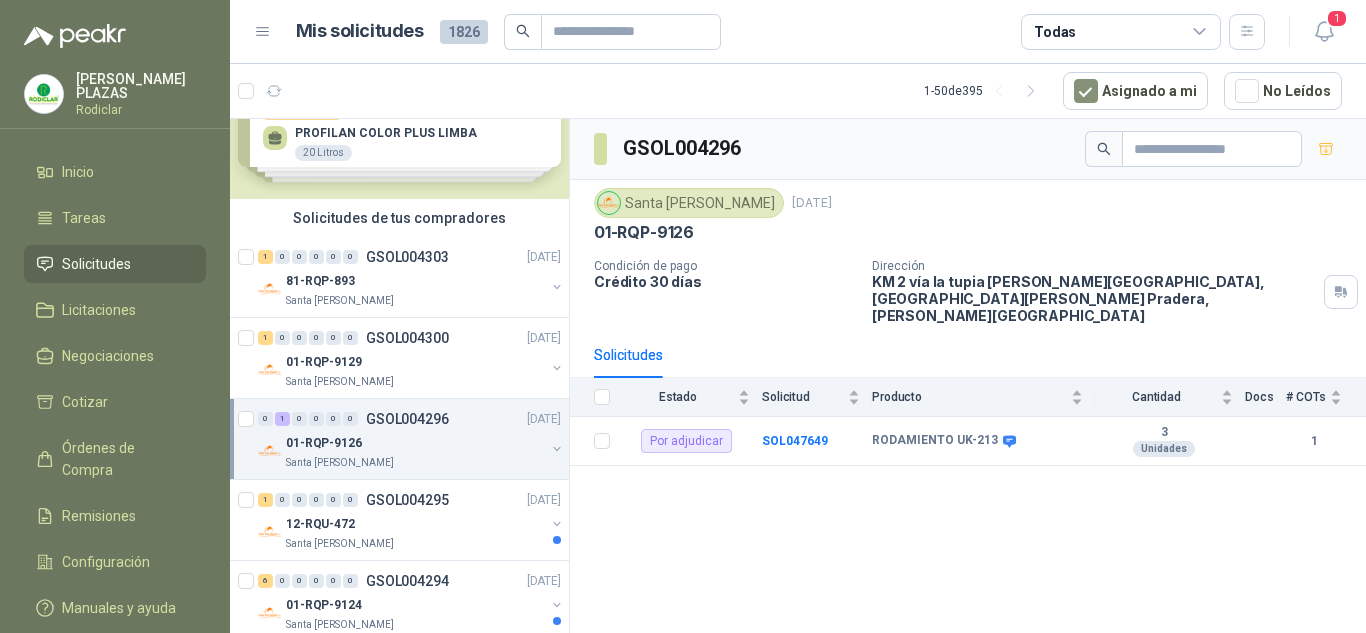 scroll, scrollTop: 100, scrollLeft: 0, axis: vertical 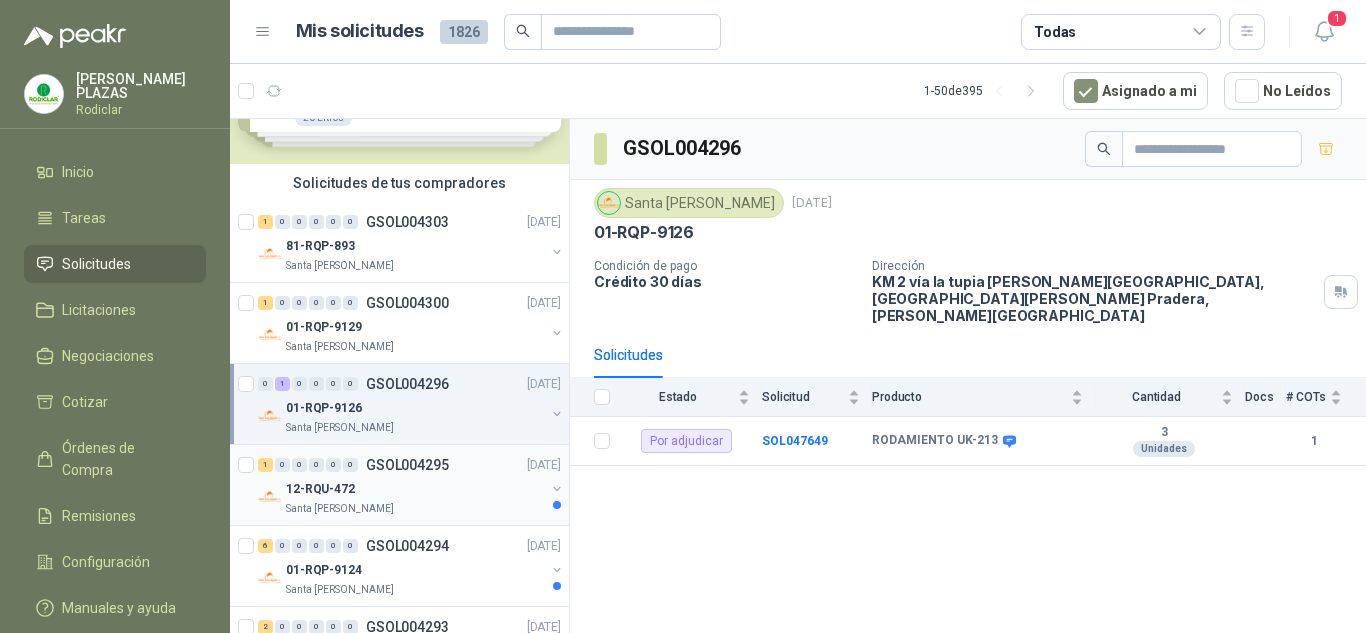 click on "GSOL004295" at bounding box center (407, 465) 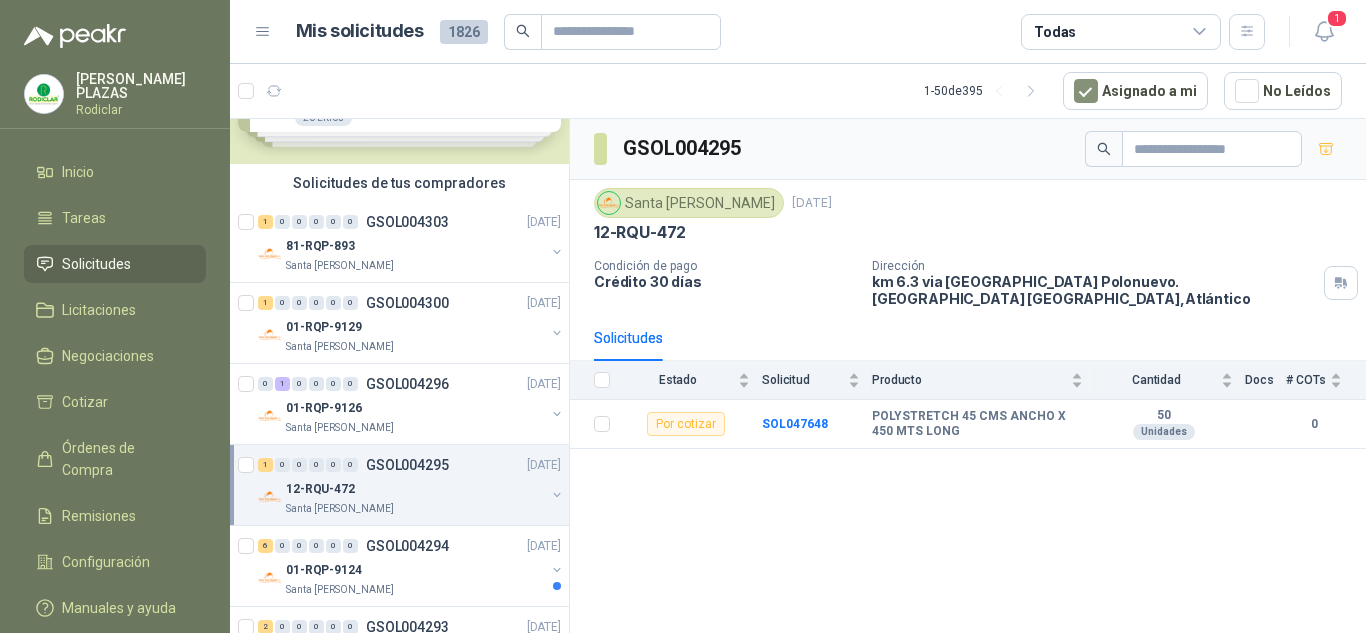 scroll, scrollTop: 200, scrollLeft: 0, axis: vertical 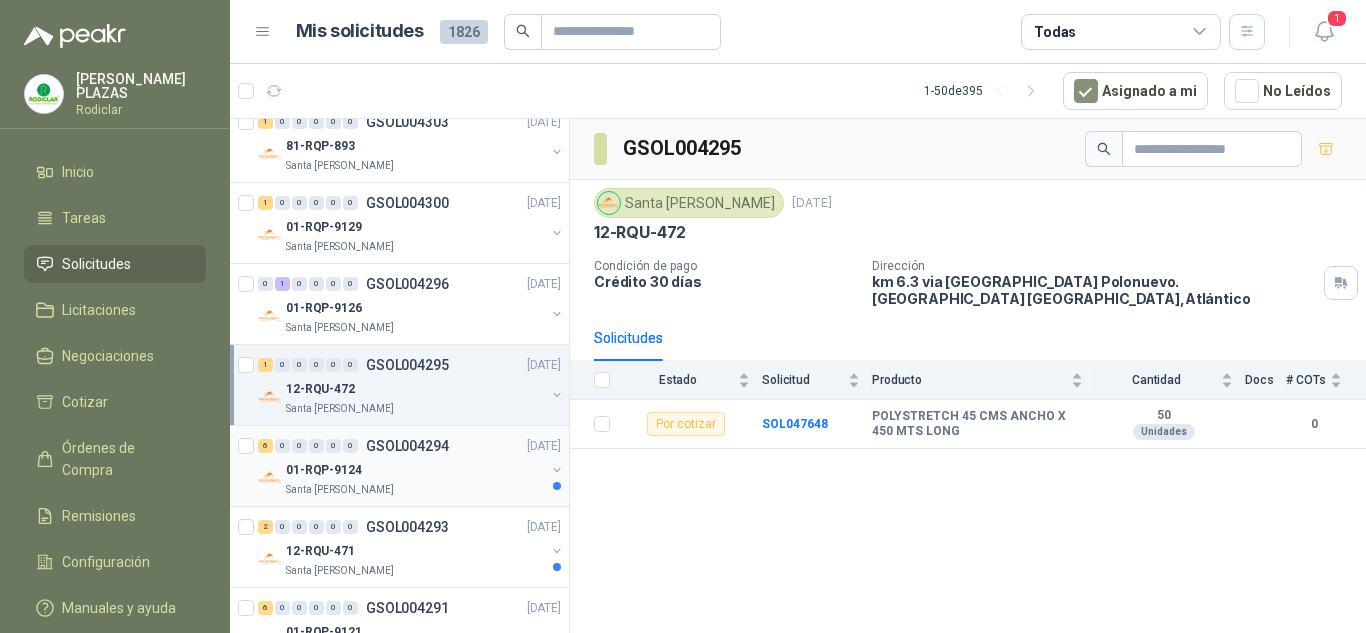 click on "GSOL004294" at bounding box center (407, 446) 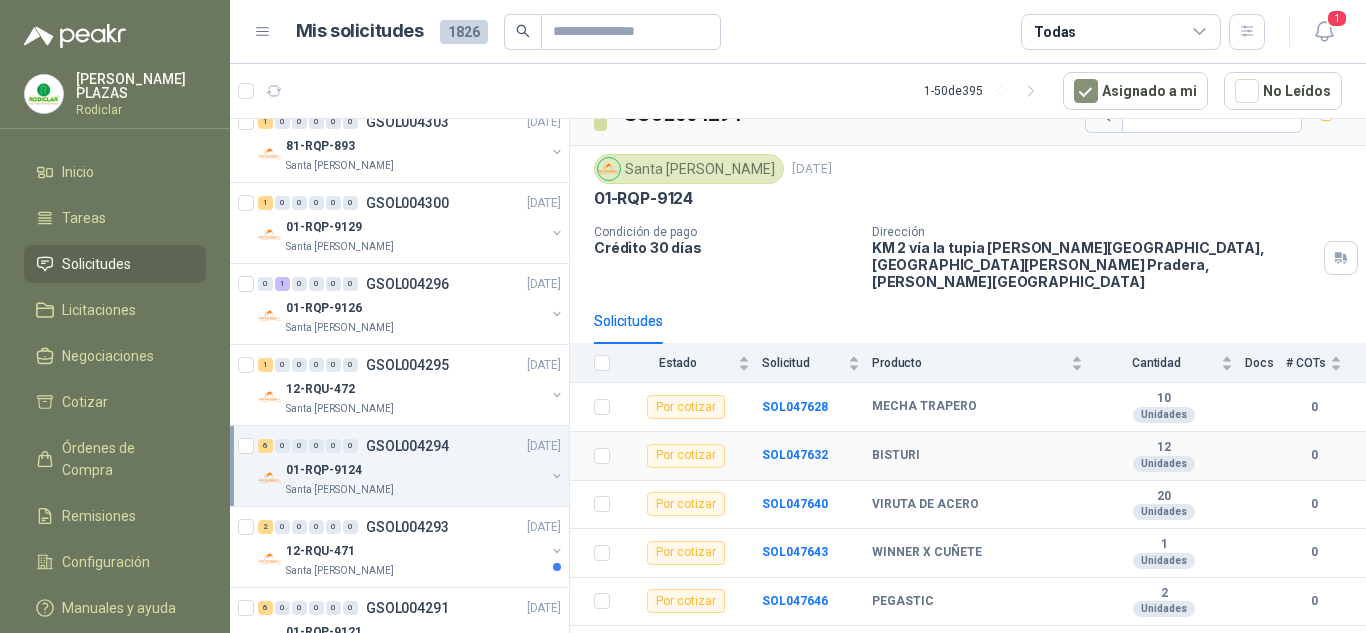 scroll, scrollTop: 52, scrollLeft: 0, axis: vertical 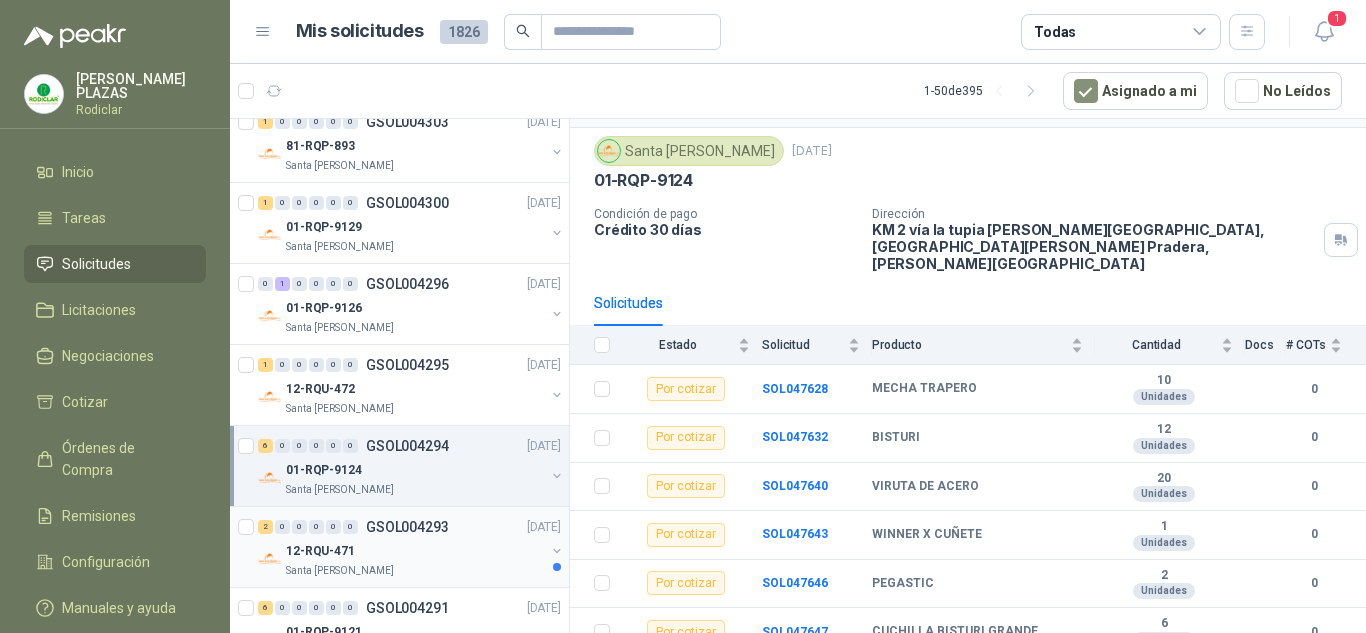 click on "GSOL004293" at bounding box center (407, 527) 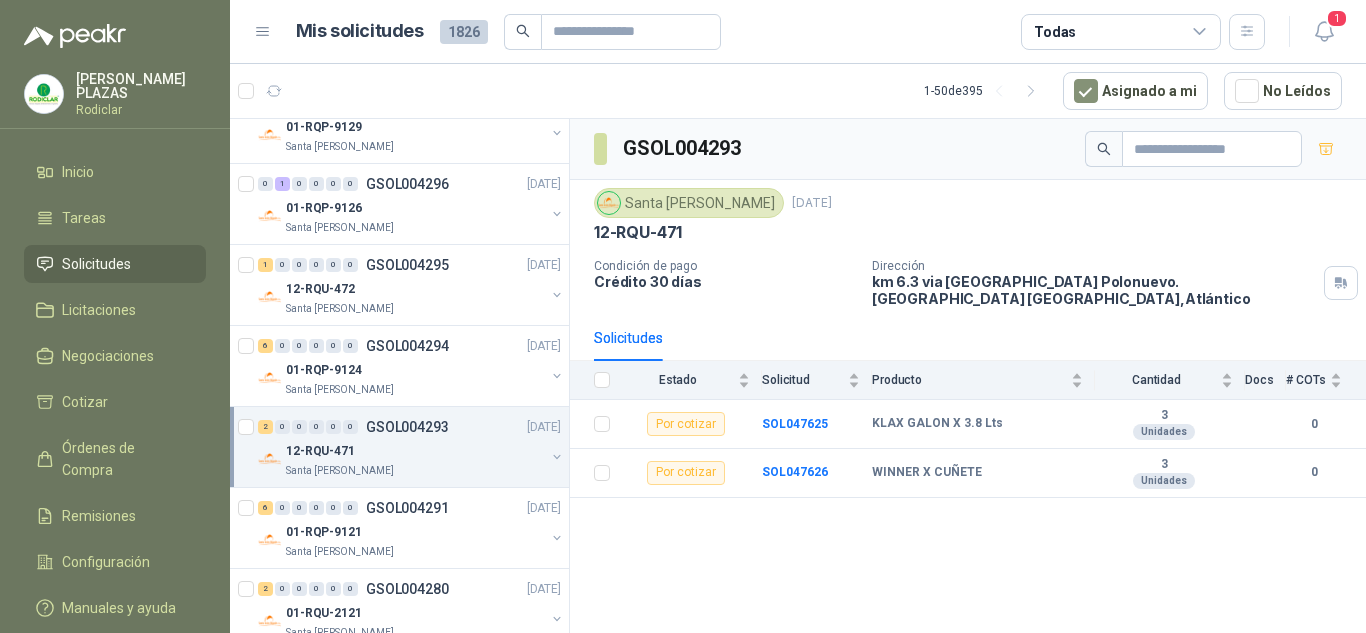 scroll, scrollTop: 400, scrollLeft: 0, axis: vertical 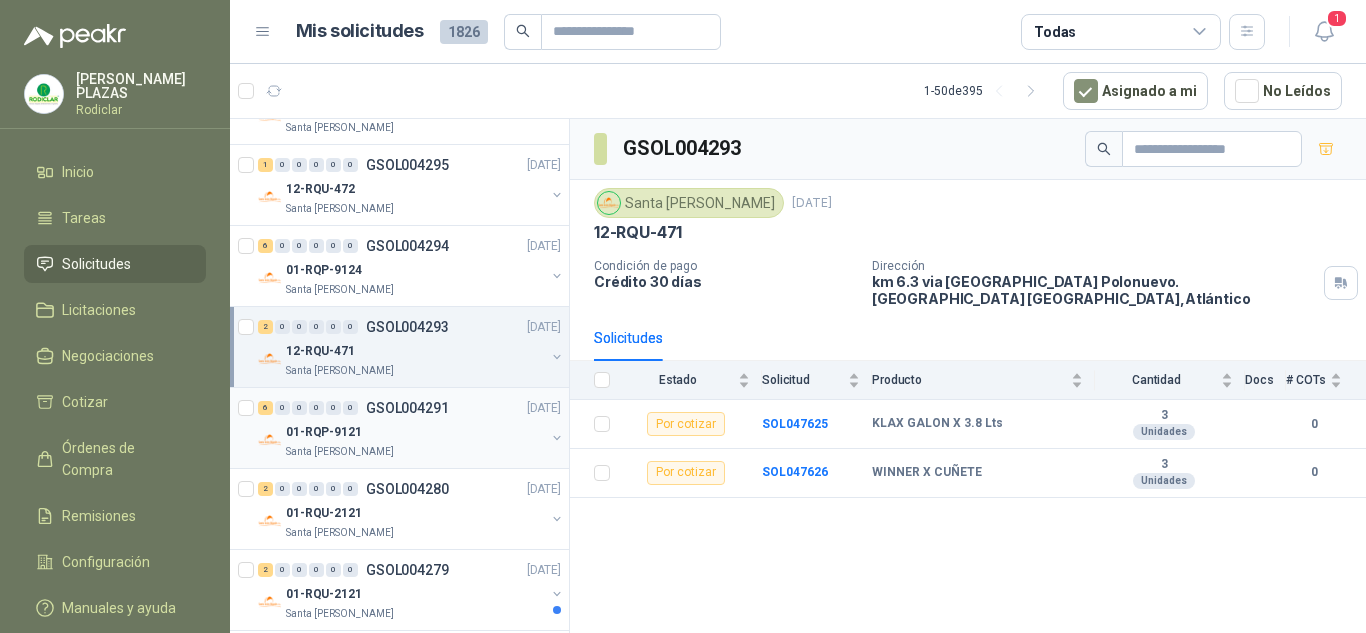 click on "GSOL004291" at bounding box center (407, 408) 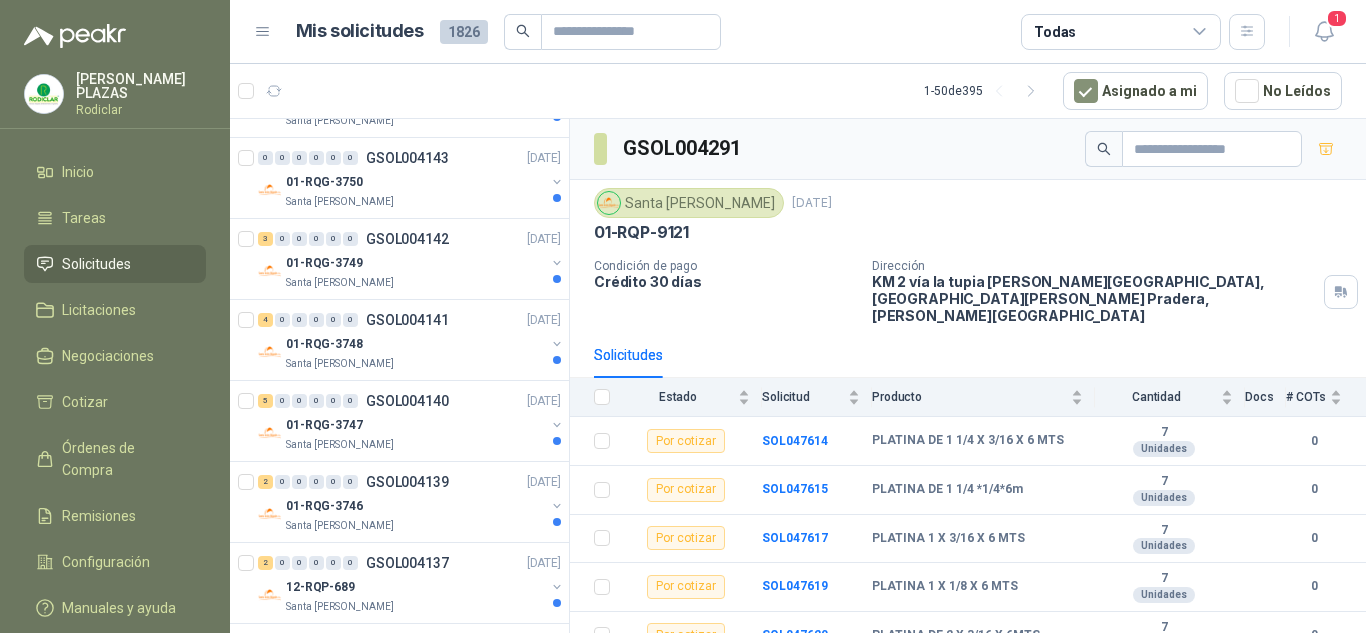 scroll, scrollTop: 3740, scrollLeft: 0, axis: vertical 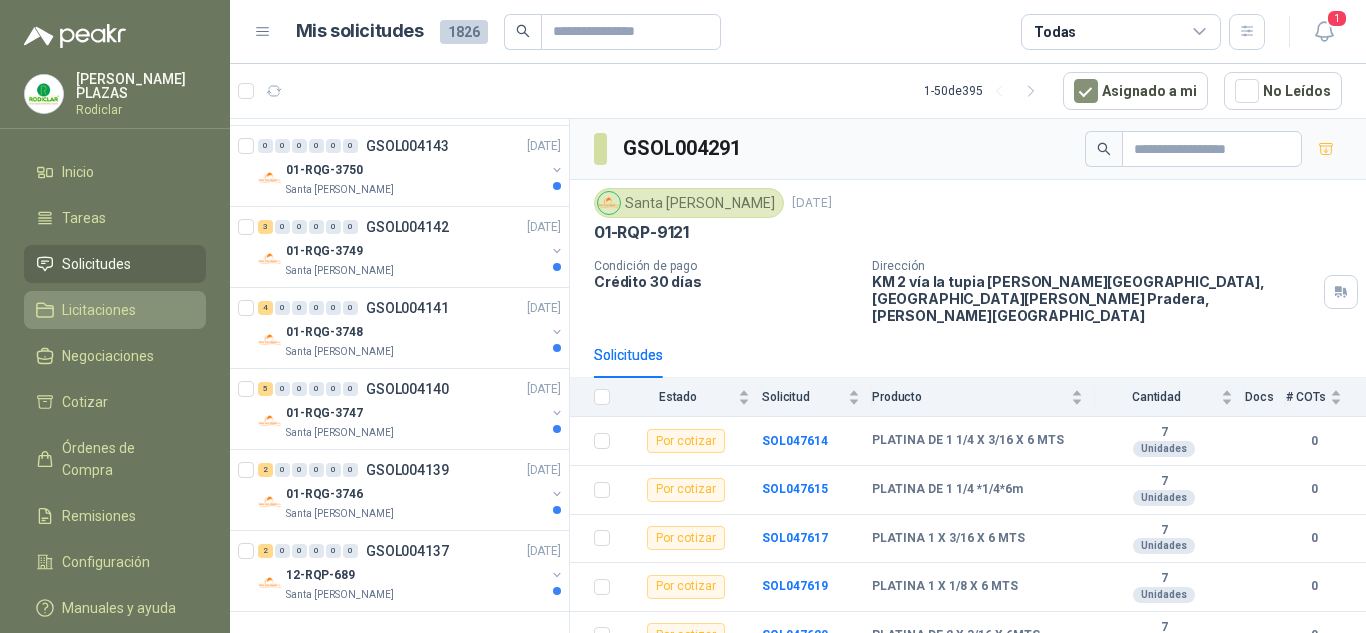 click on "Licitaciones" at bounding box center [99, 310] 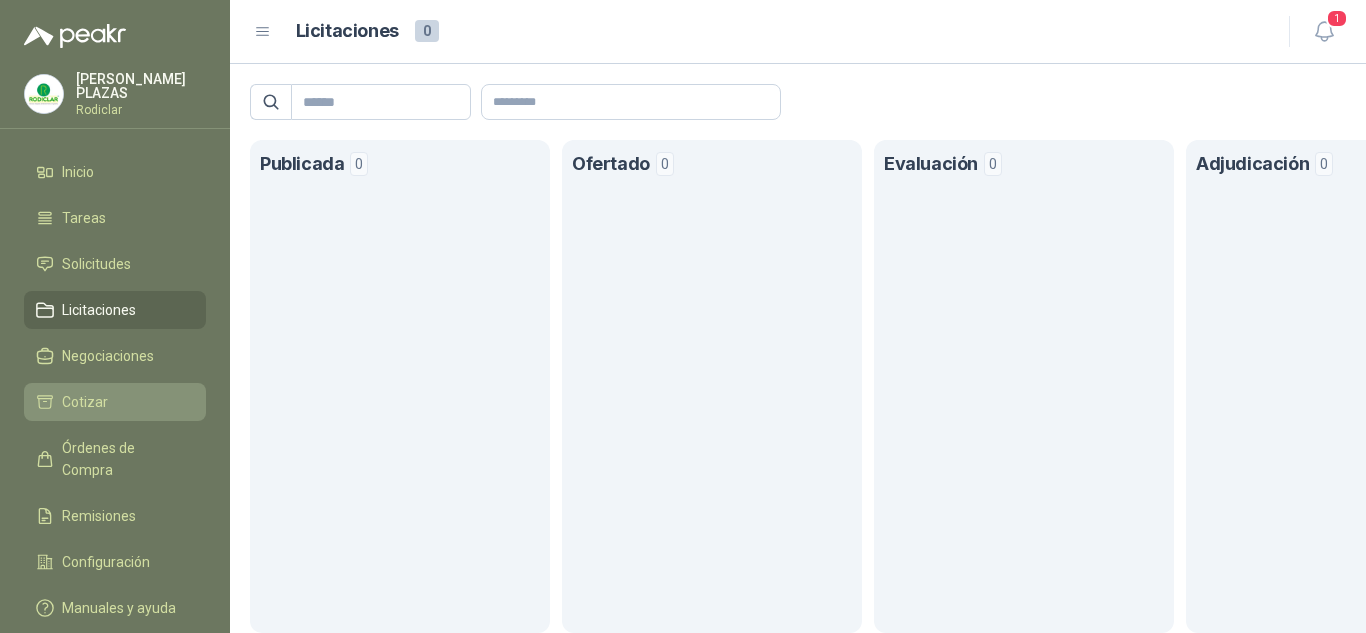 click on "Cotizar" at bounding box center [115, 402] 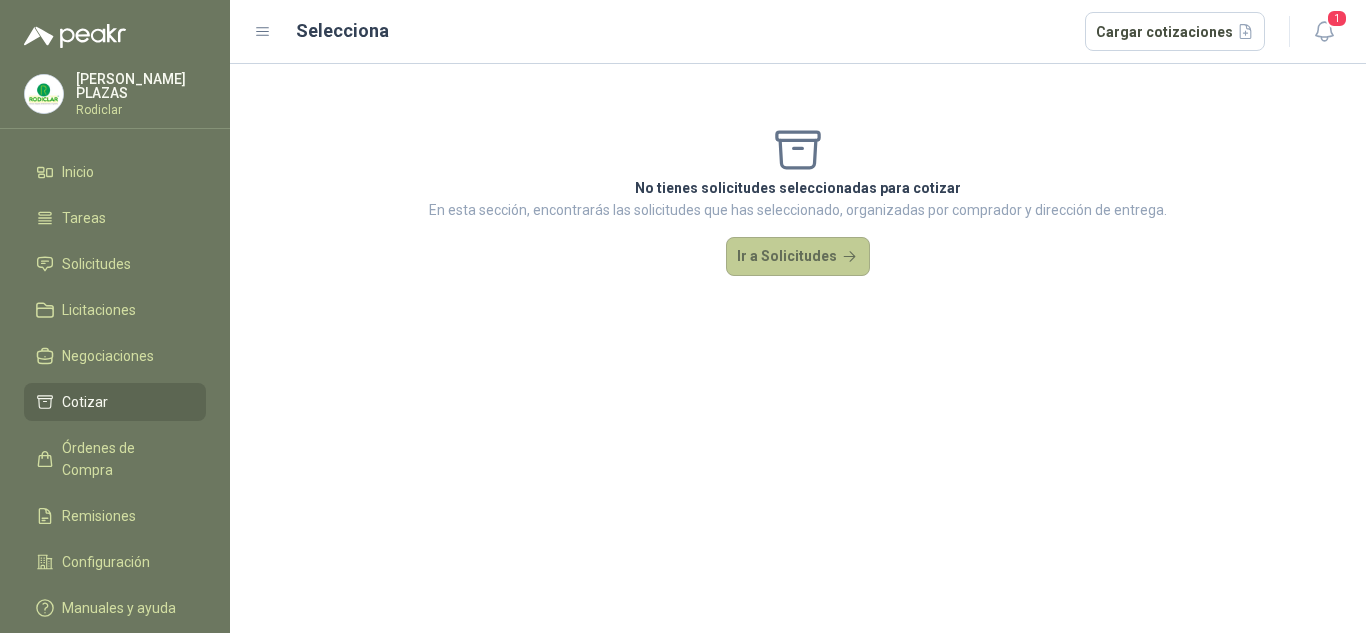 click on "Ir a Solicitudes" at bounding box center [798, 257] 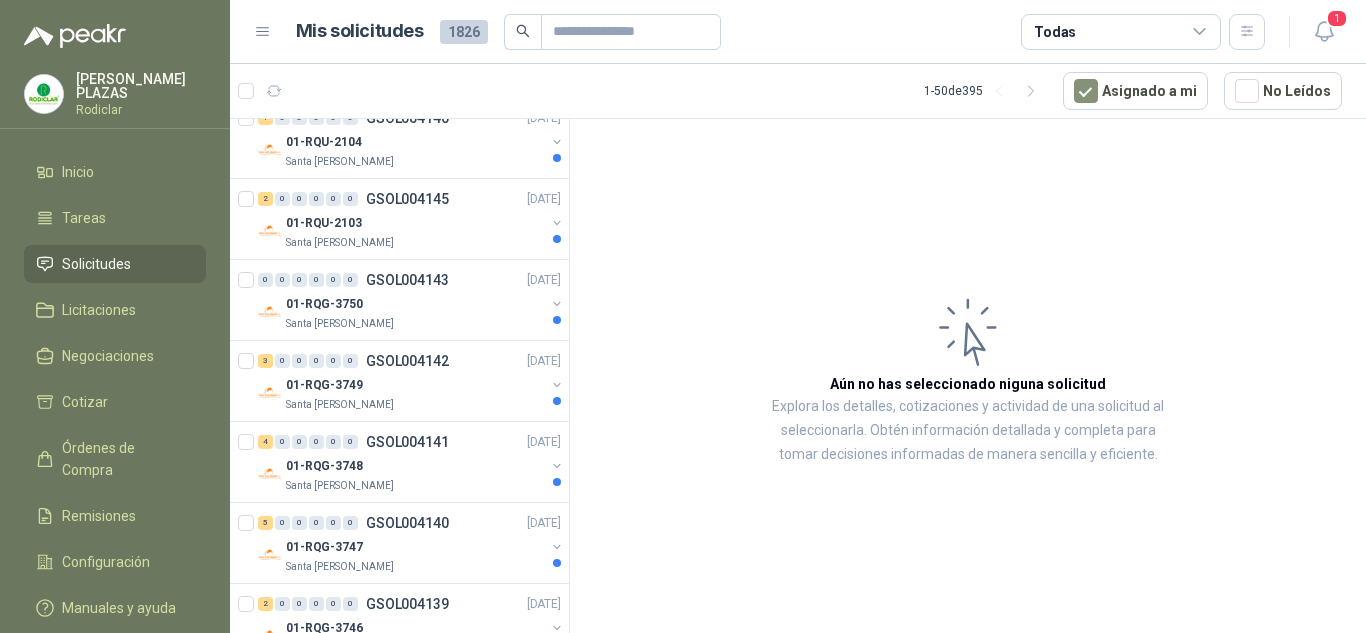 scroll, scrollTop: 3740, scrollLeft: 0, axis: vertical 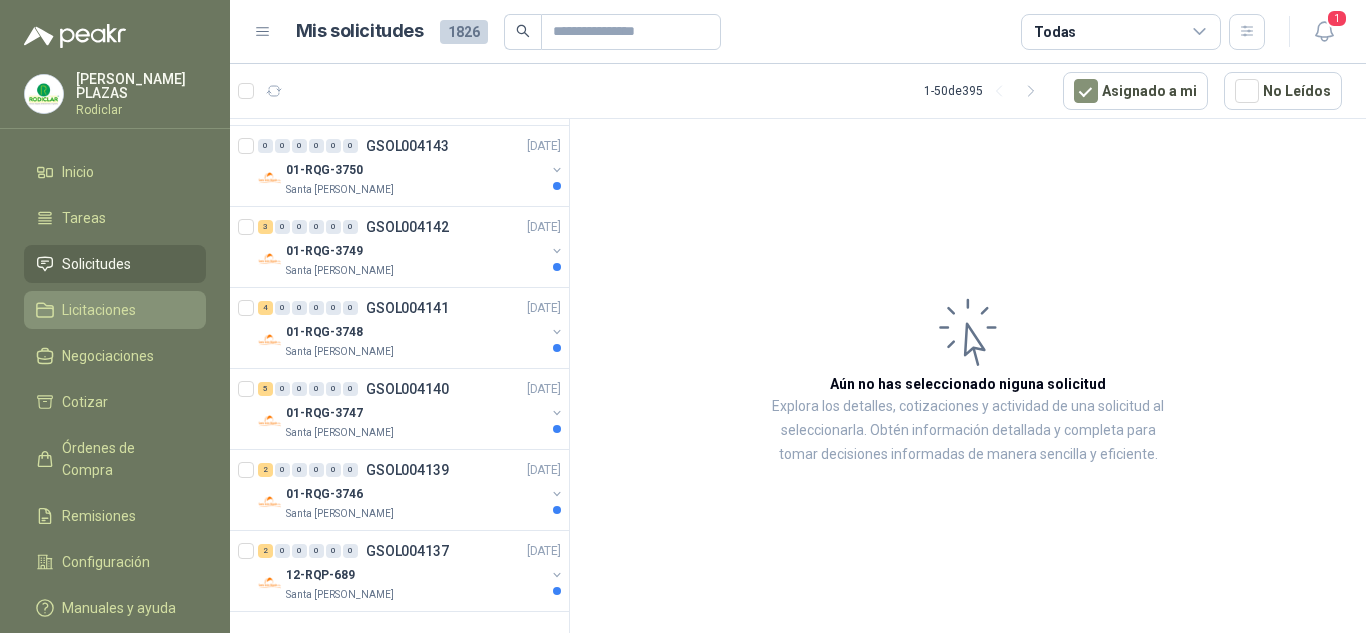 click on "Licitaciones" at bounding box center (99, 310) 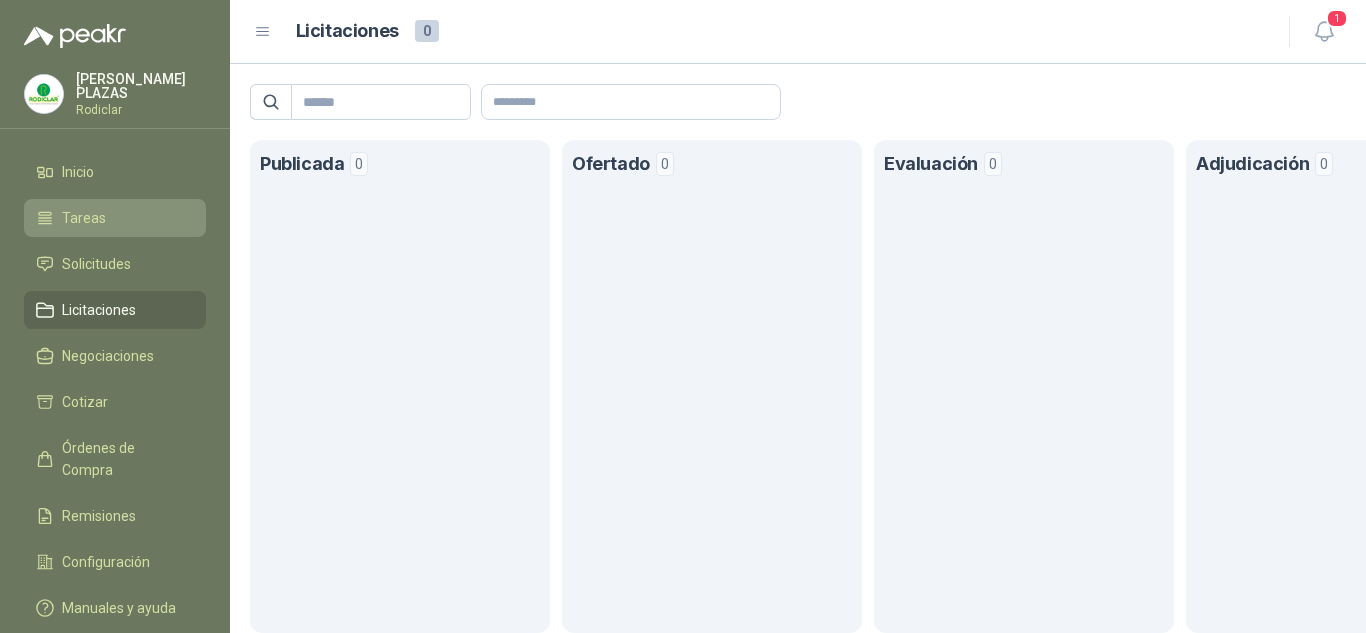 click on "Tareas" at bounding box center (84, 218) 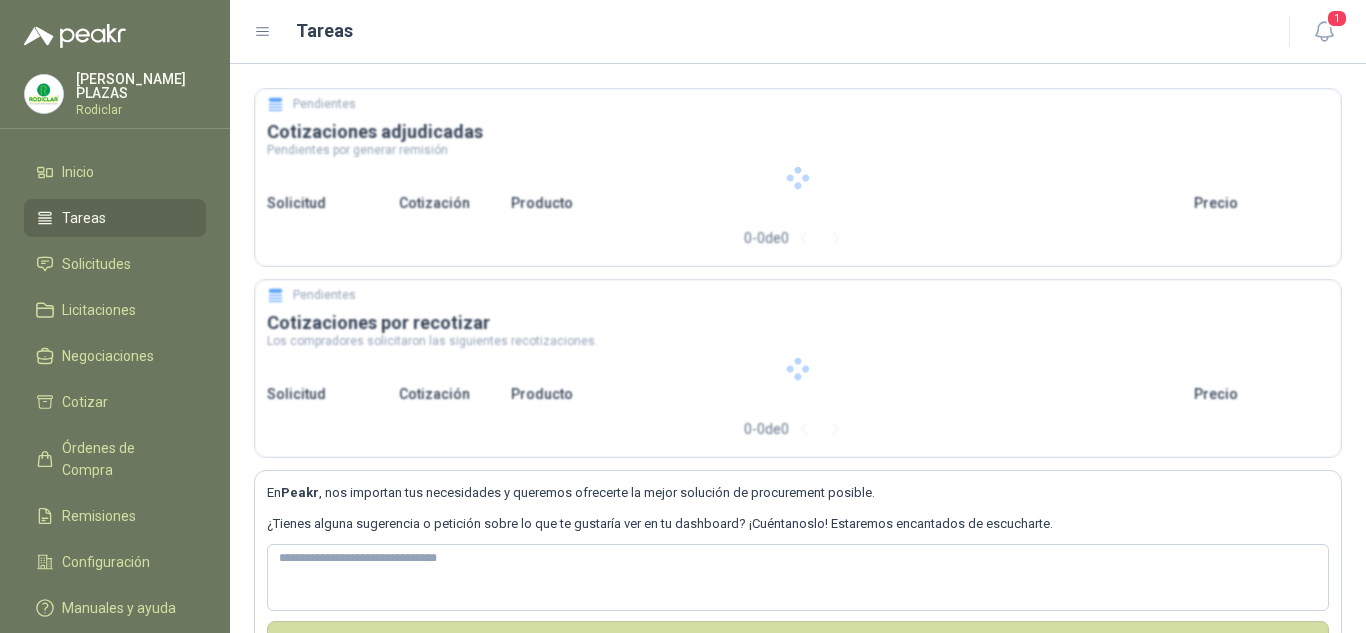 type 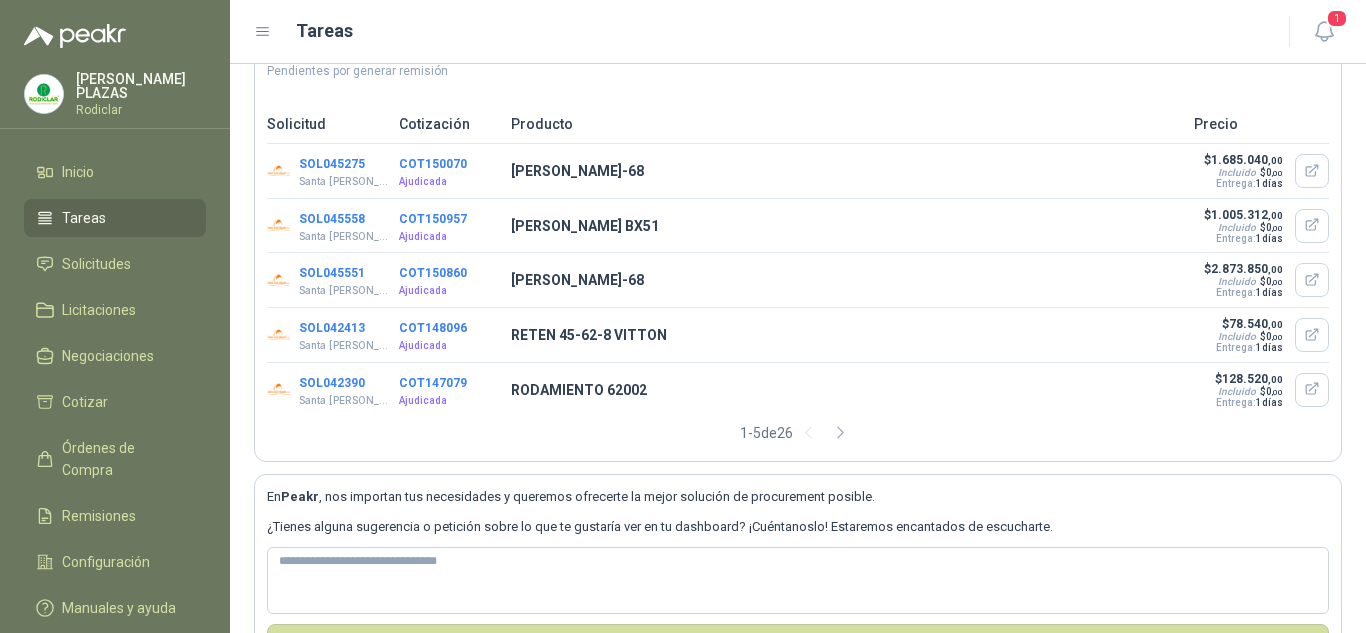 scroll, scrollTop: 0, scrollLeft: 0, axis: both 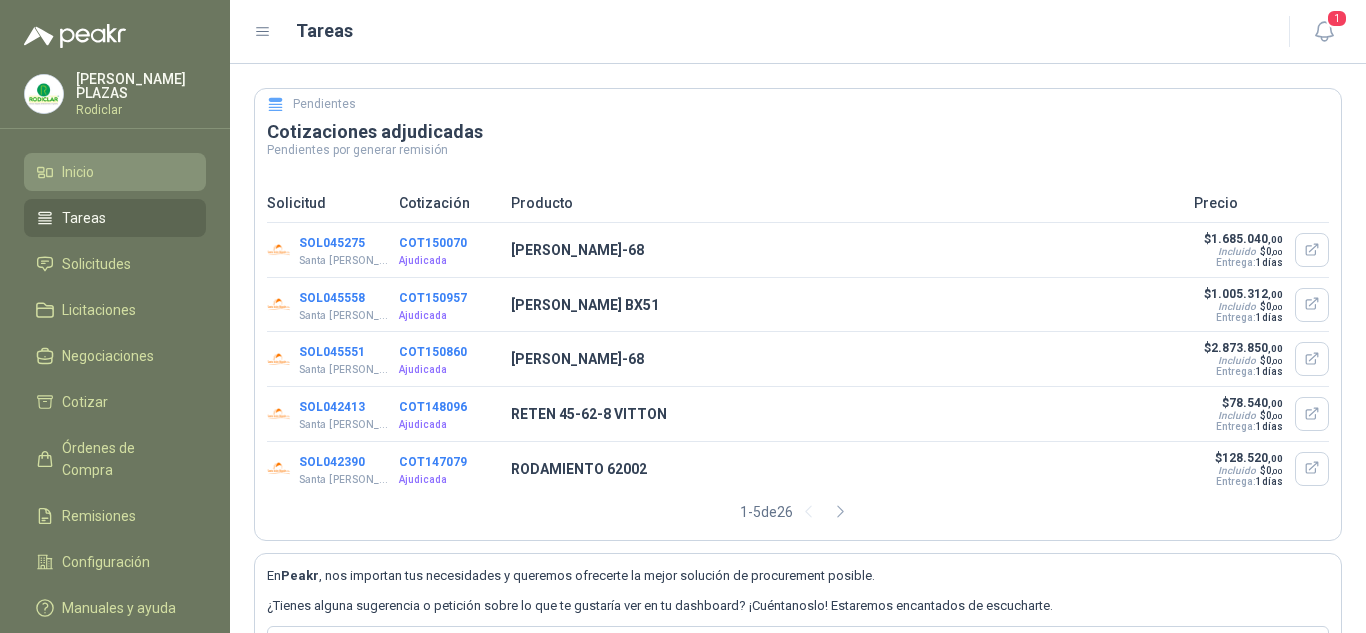 click on "Inicio" at bounding box center [115, 172] 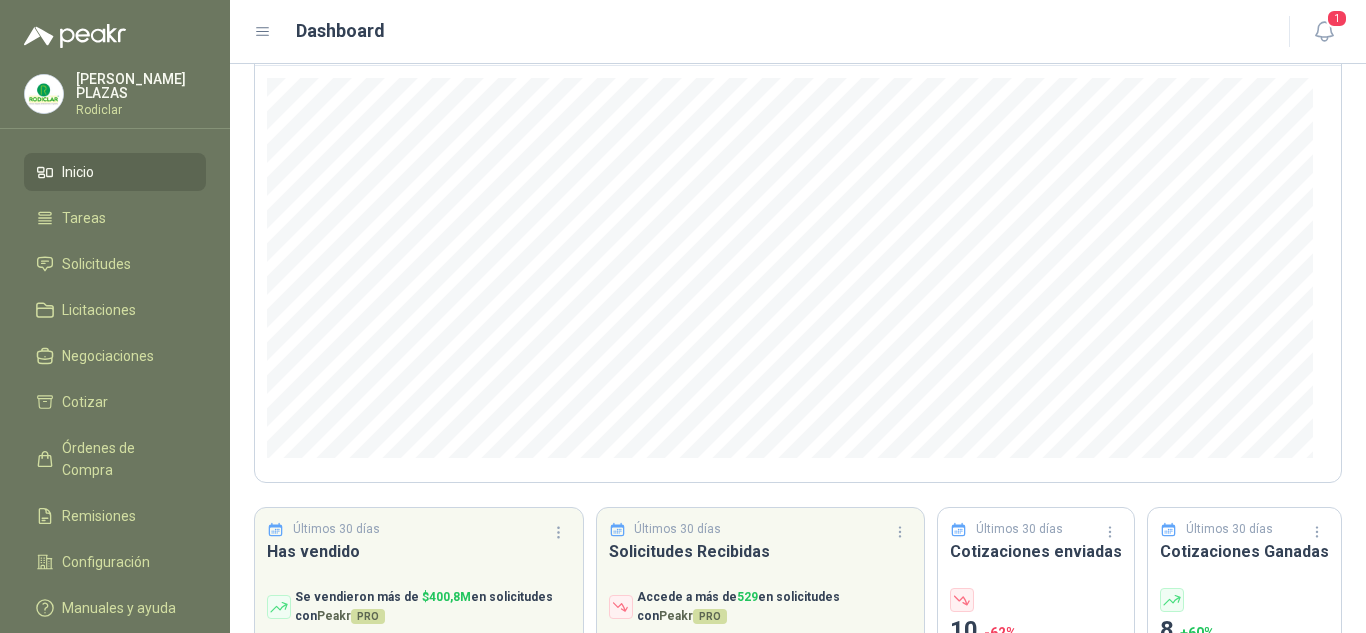 scroll, scrollTop: 268, scrollLeft: 0, axis: vertical 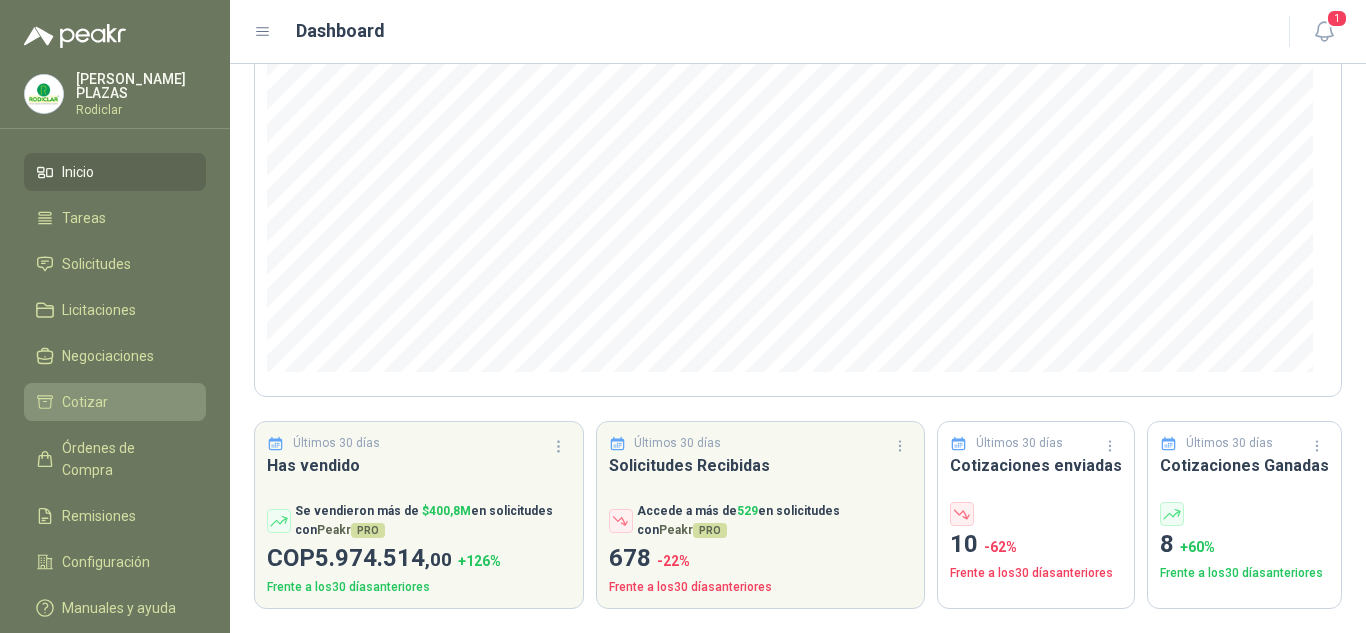 click on "Cotizar" at bounding box center (85, 402) 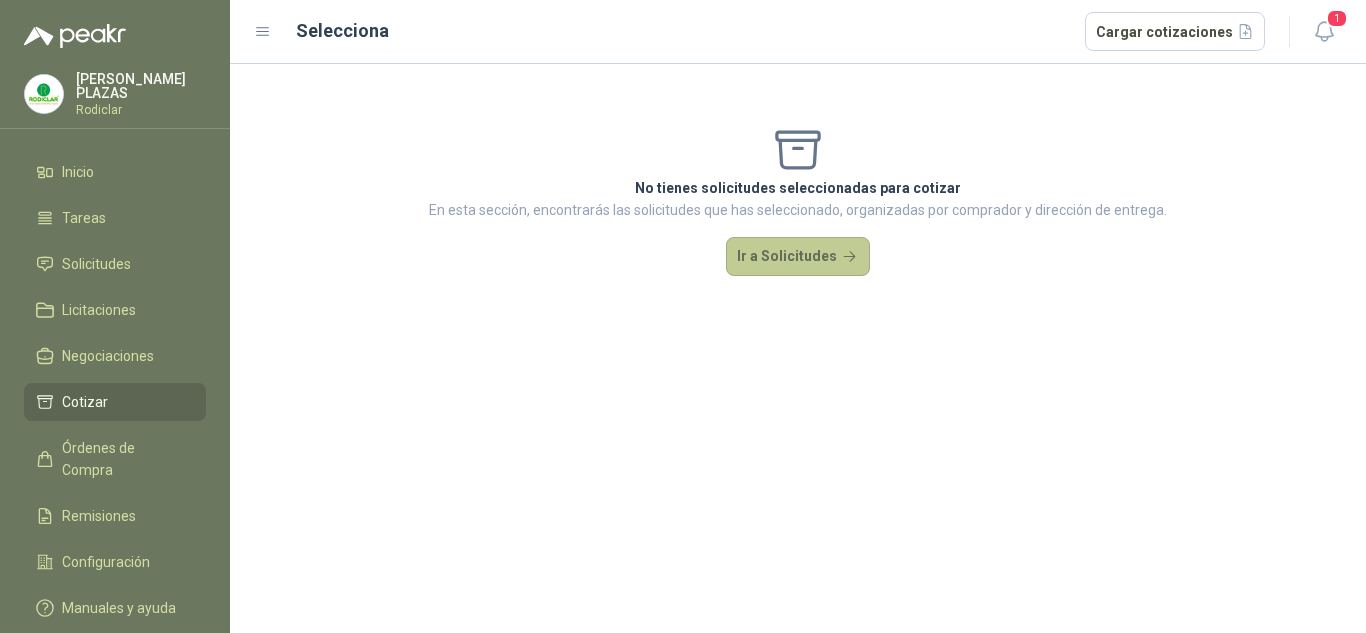 click on "Ir a Solicitudes" at bounding box center (798, 257) 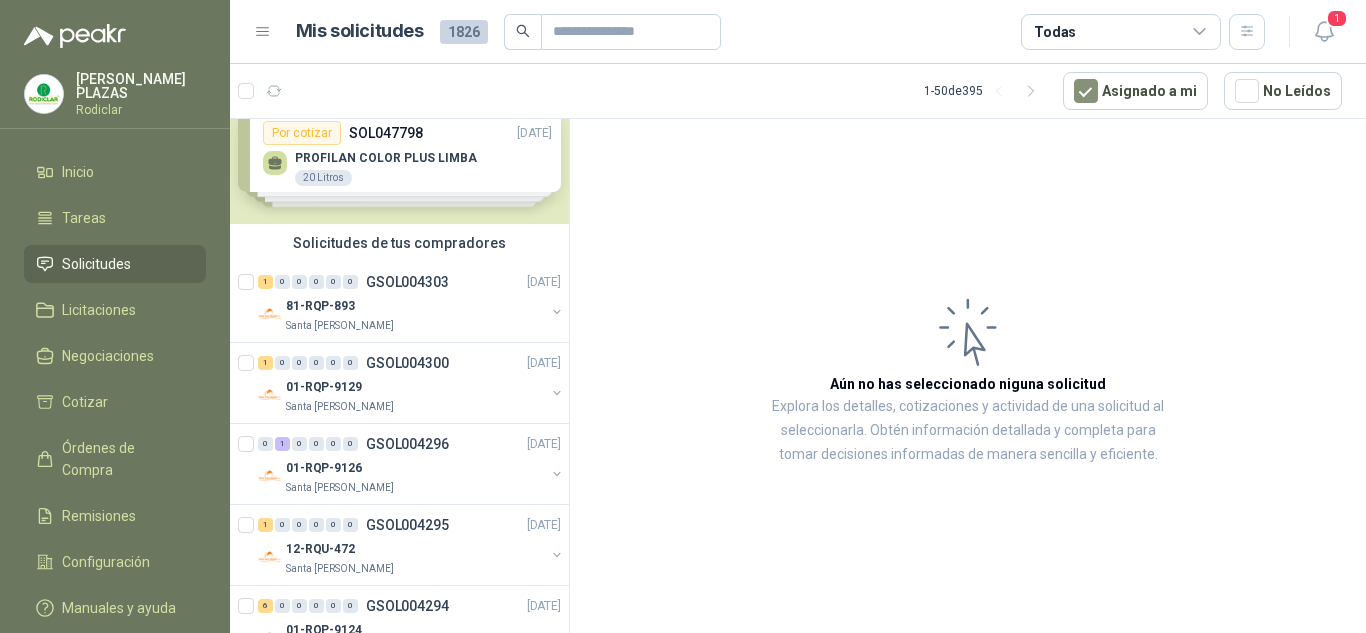 scroll, scrollTop: 0, scrollLeft: 0, axis: both 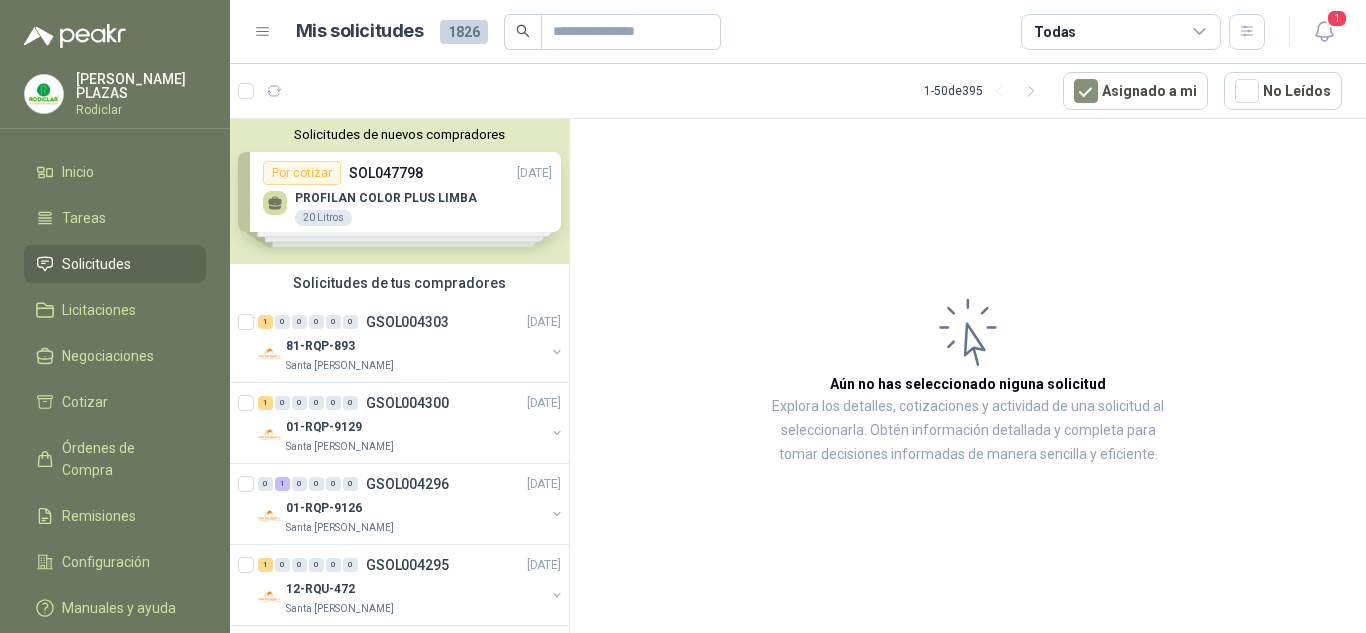 click on "Solicitudes de nuevos compradores Por cotizar SOL047798 [DATE]   PROFILAN COLOR PLUS LIMBA 20   Litros Por cotizar SOL047736 [DATE]   TUBO DRENAJE CORRUGADO 200MM X 5 M CARRETERA 100   Metros Por cotizar SOL047701 [DATE]   CARRETILLA BUGI METALICA  4   Unidades Por cotizar SOL047697 [DATE]   SELLO MECANICO DE 1 1/2"  SEALCO -500 SIC/SIC/VITON MONORESORTE 4   Unidades ¿Quieres recibir  cientos de solicitudes de compra  como estas todos los [PERSON_NAME]? Agenda una reunión" at bounding box center (399, 191) 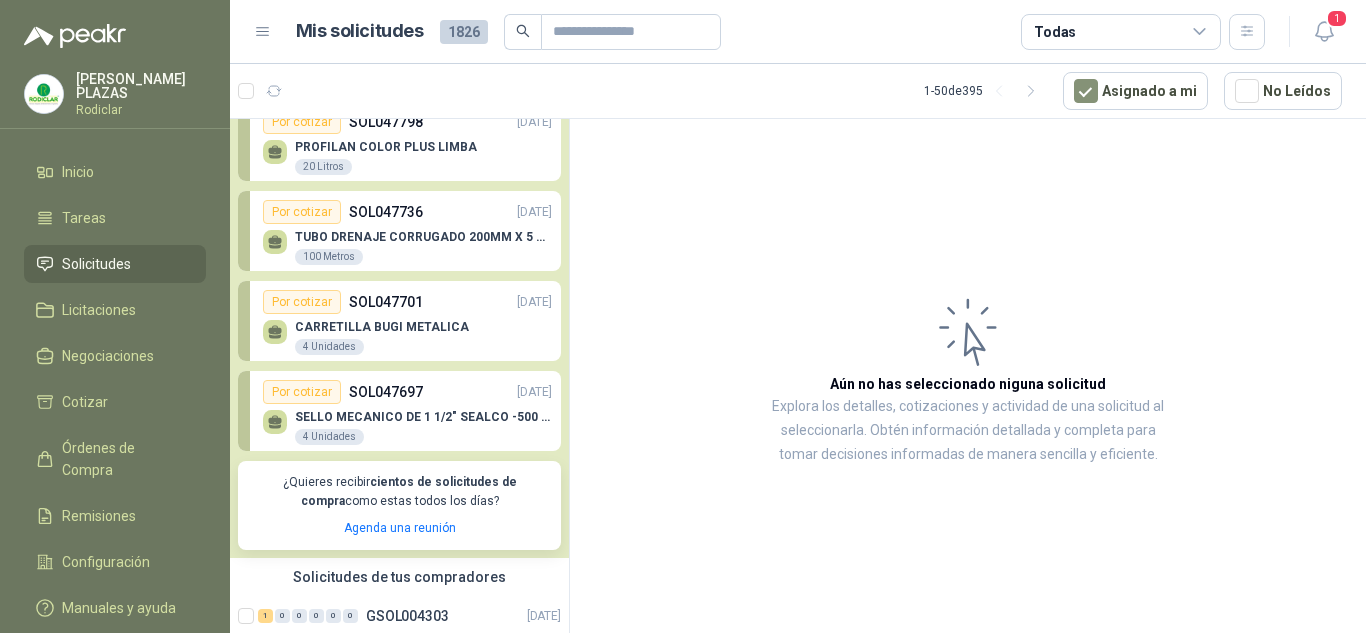 scroll, scrollTop: 0, scrollLeft: 0, axis: both 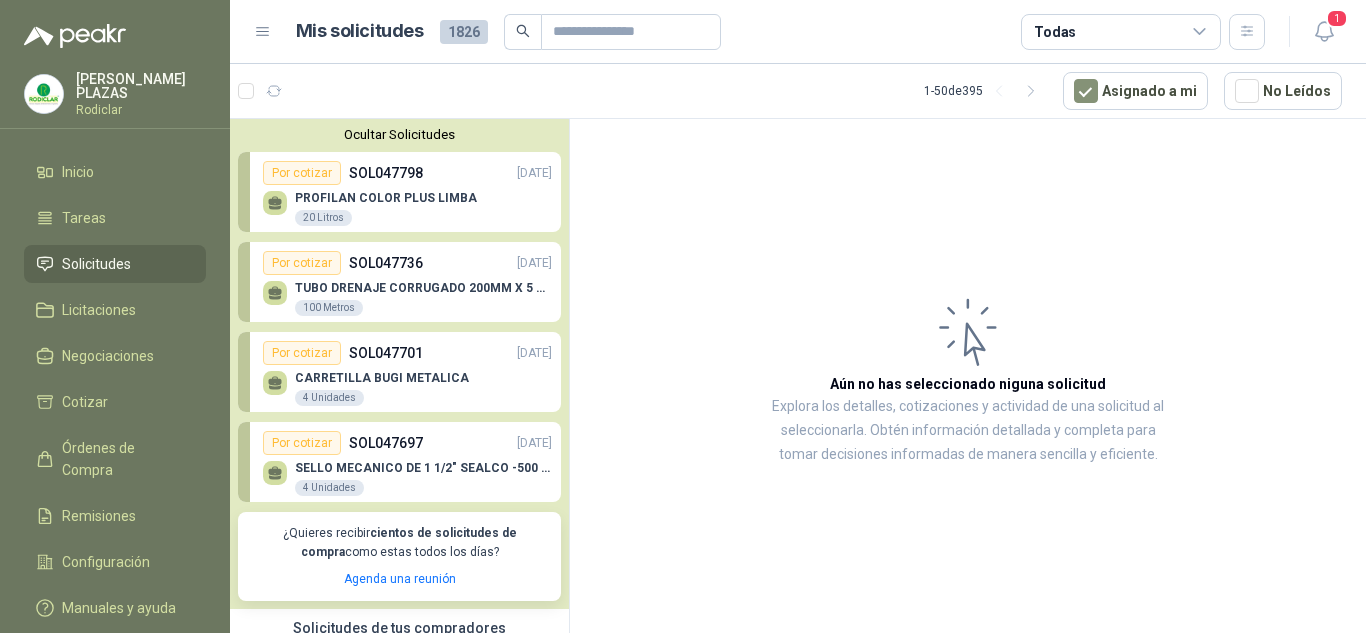 click on "SOL047697" at bounding box center (386, 443) 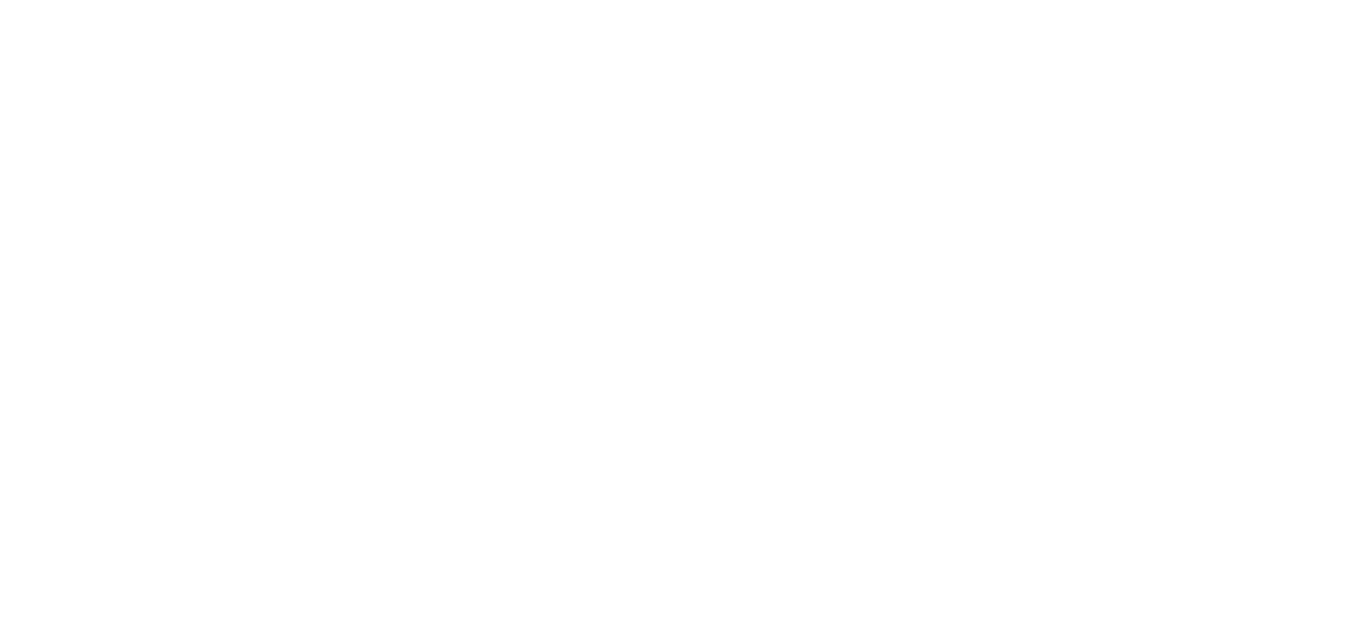 scroll, scrollTop: 0, scrollLeft: 0, axis: both 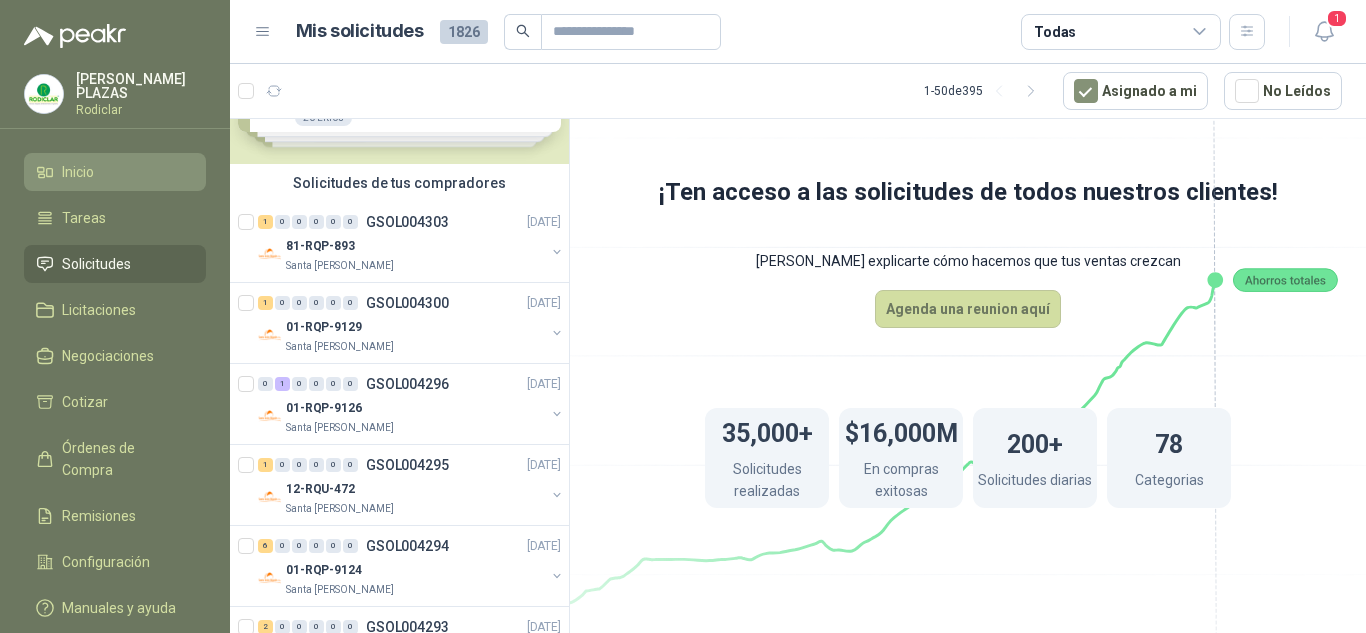 click on "Inicio" at bounding box center (78, 172) 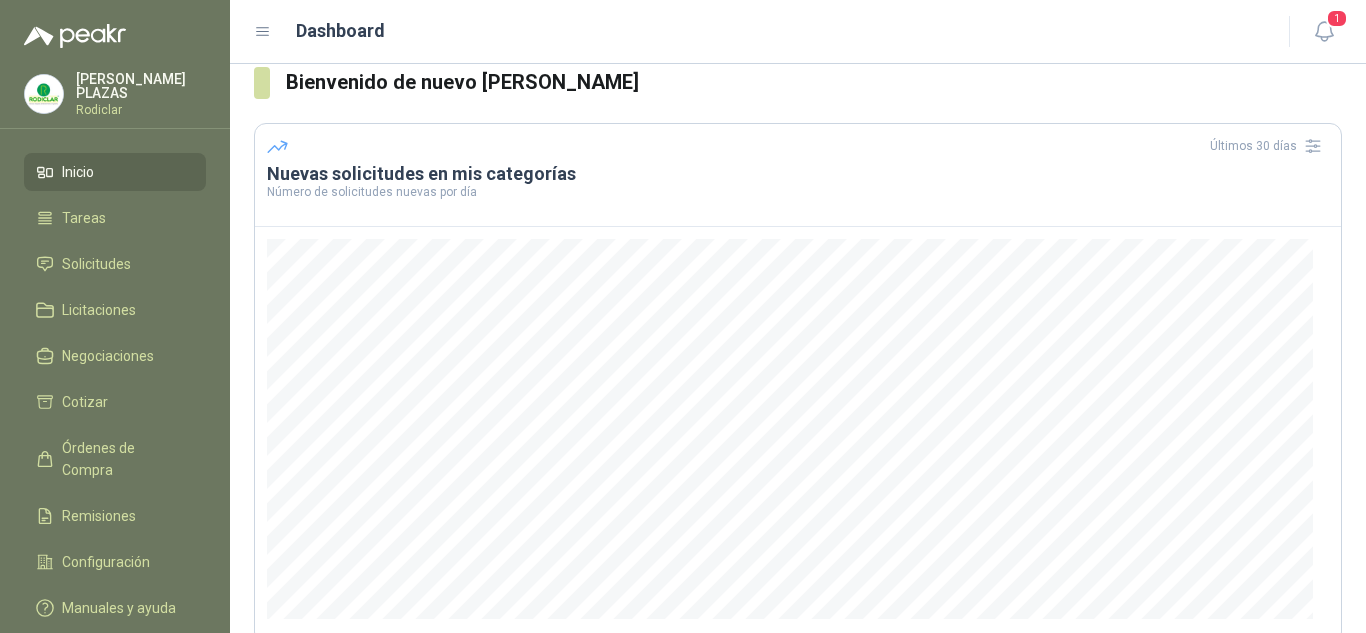 scroll, scrollTop: 0, scrollLeft: 0, axis: both 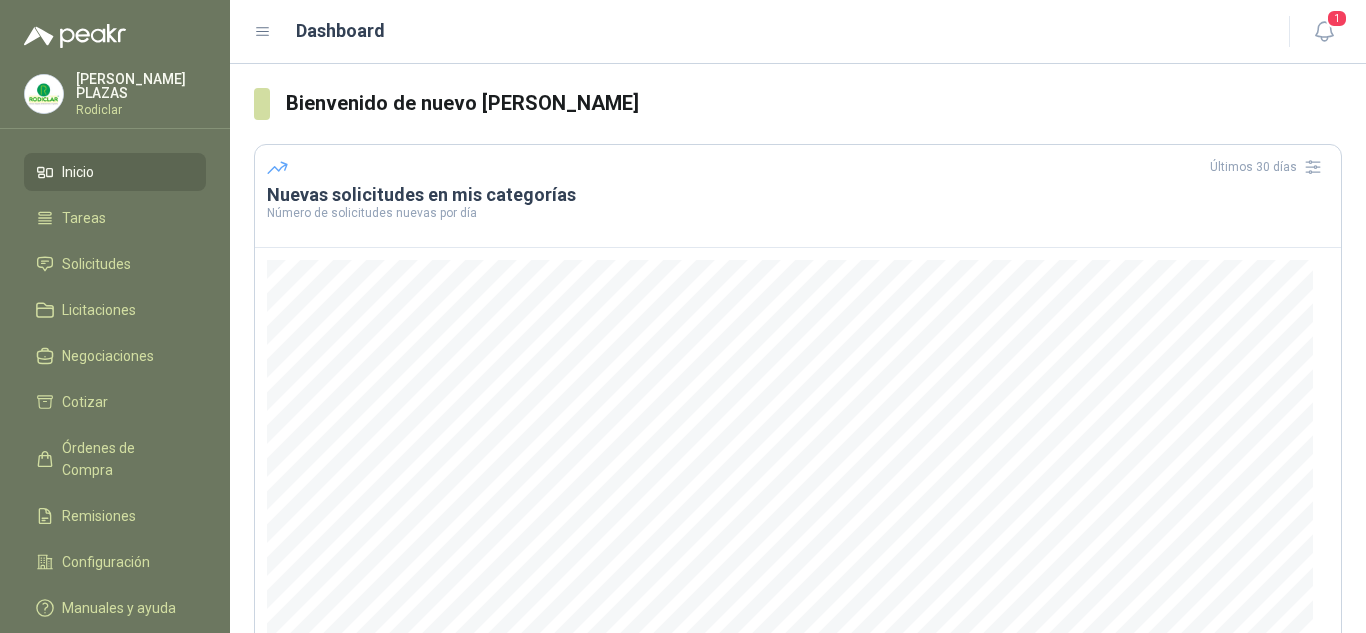 click at bounding box center [262, 104] 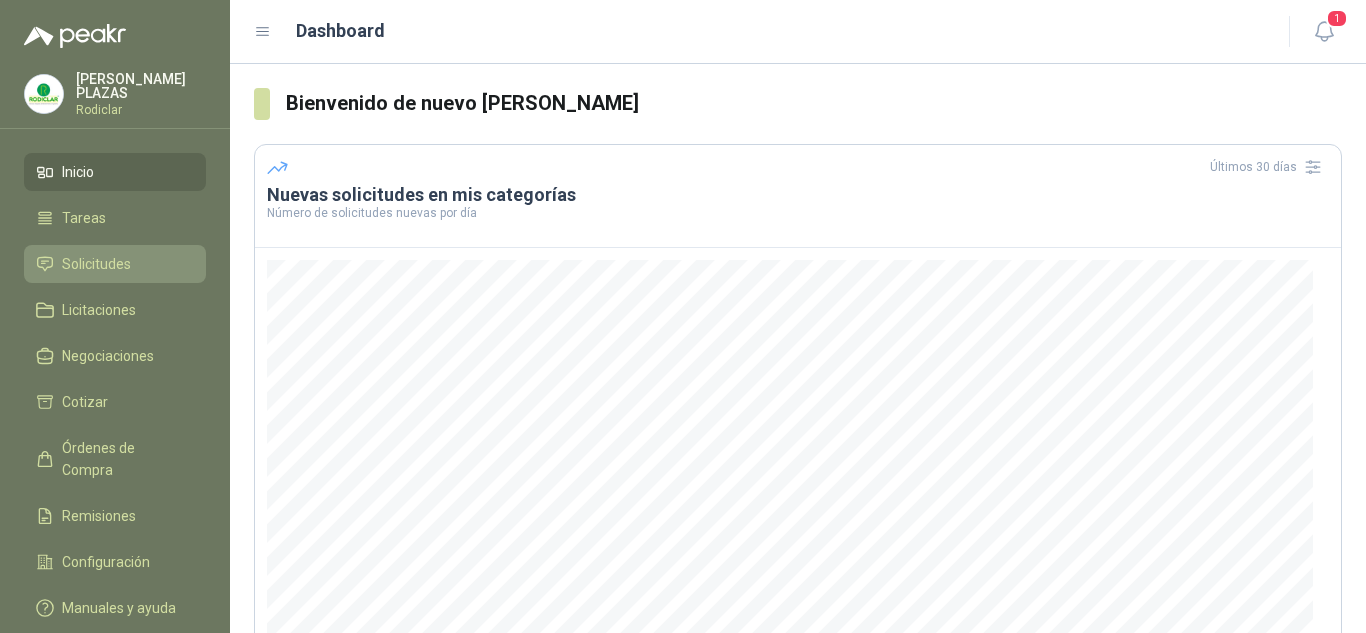 click on "Solicitudes" at bounding box center (115, 264) 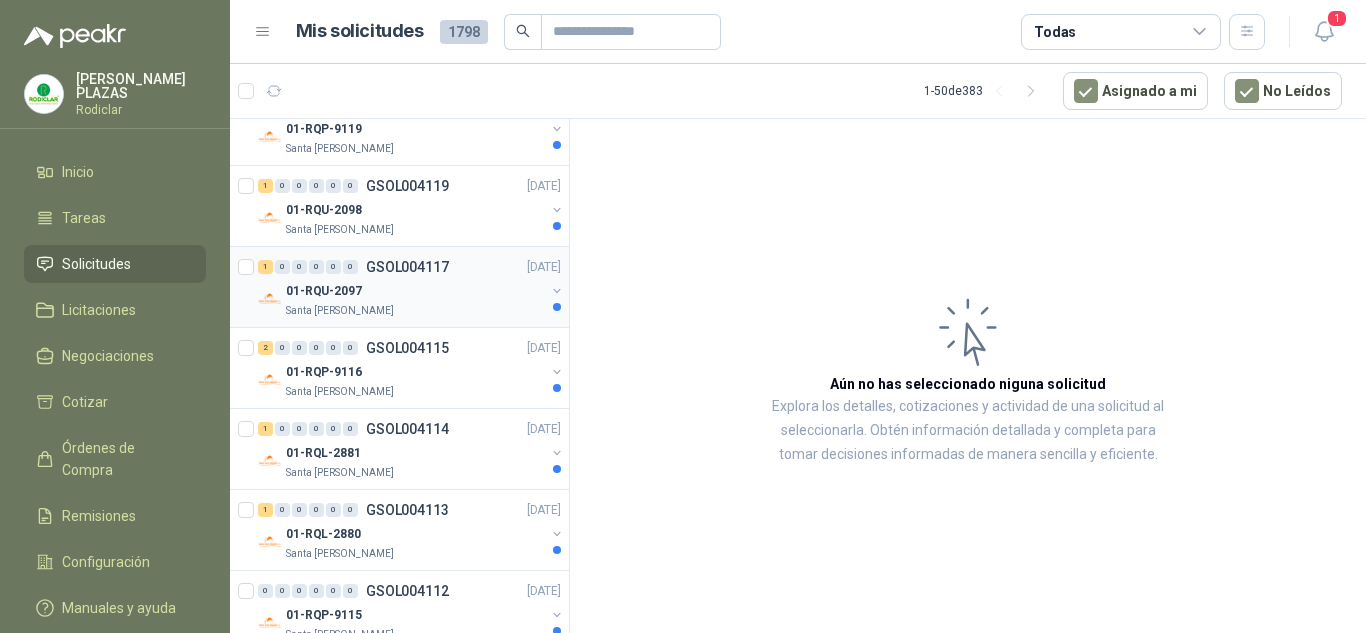 scroll, scrollTop: 3740, scrollLeft: 0, axis: vertical 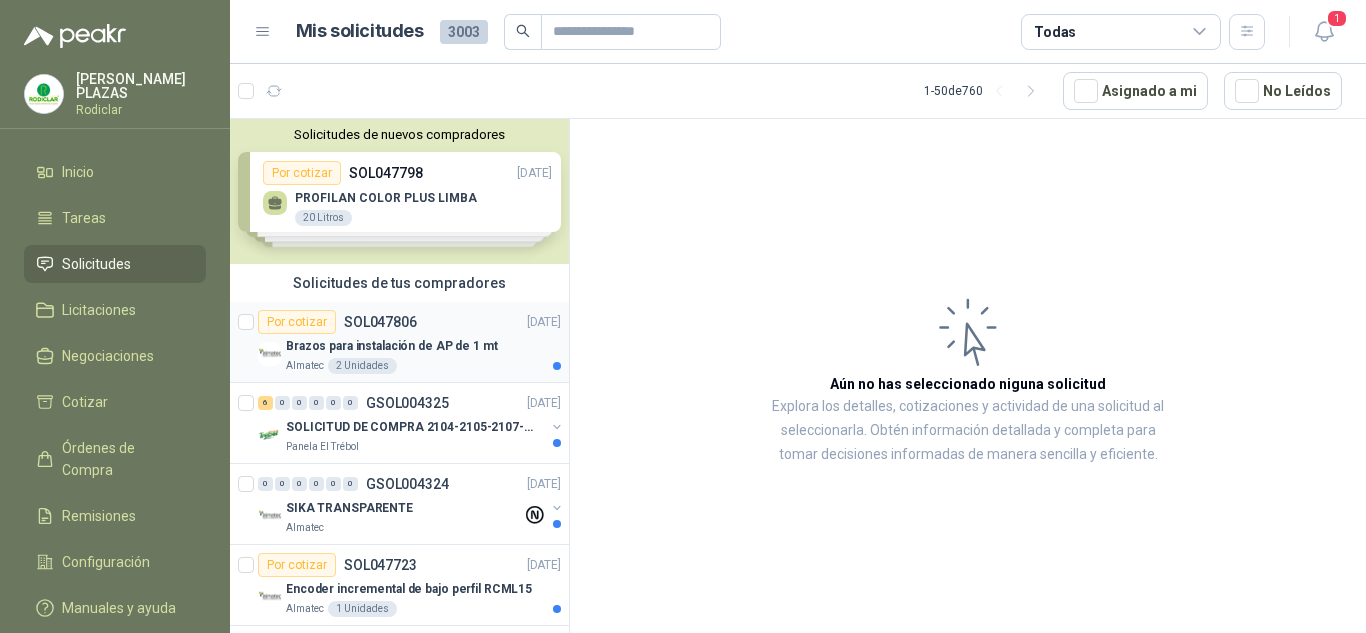 click on "SOL047806" at bounding box center (380, 322) 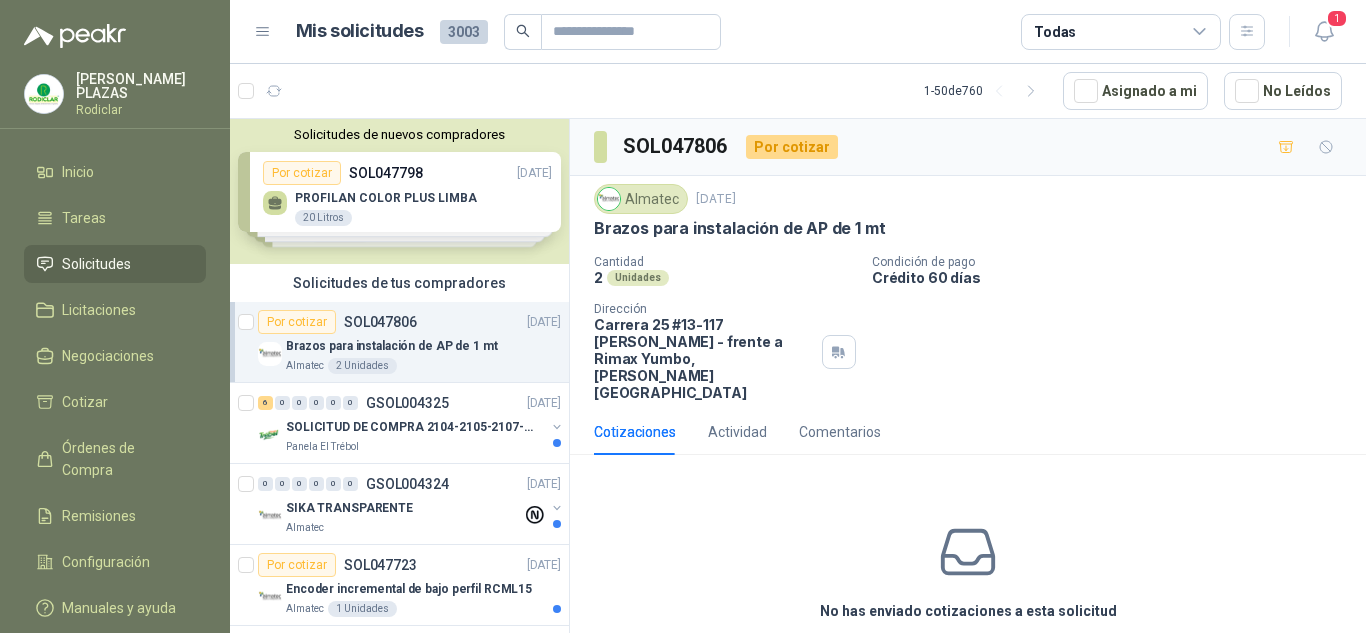 scroll, scrollTop: 53, scrollLeft: 0, axis: vertical 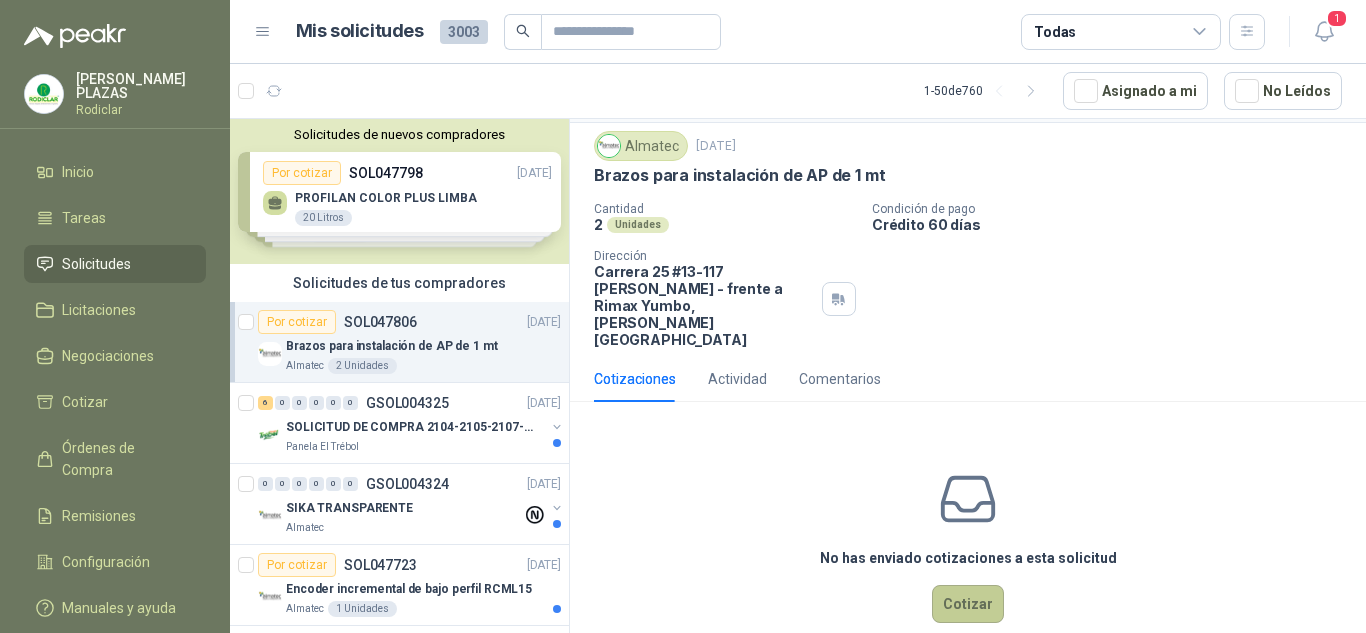 click on "Cotizar" at bounding box center (968, 604) 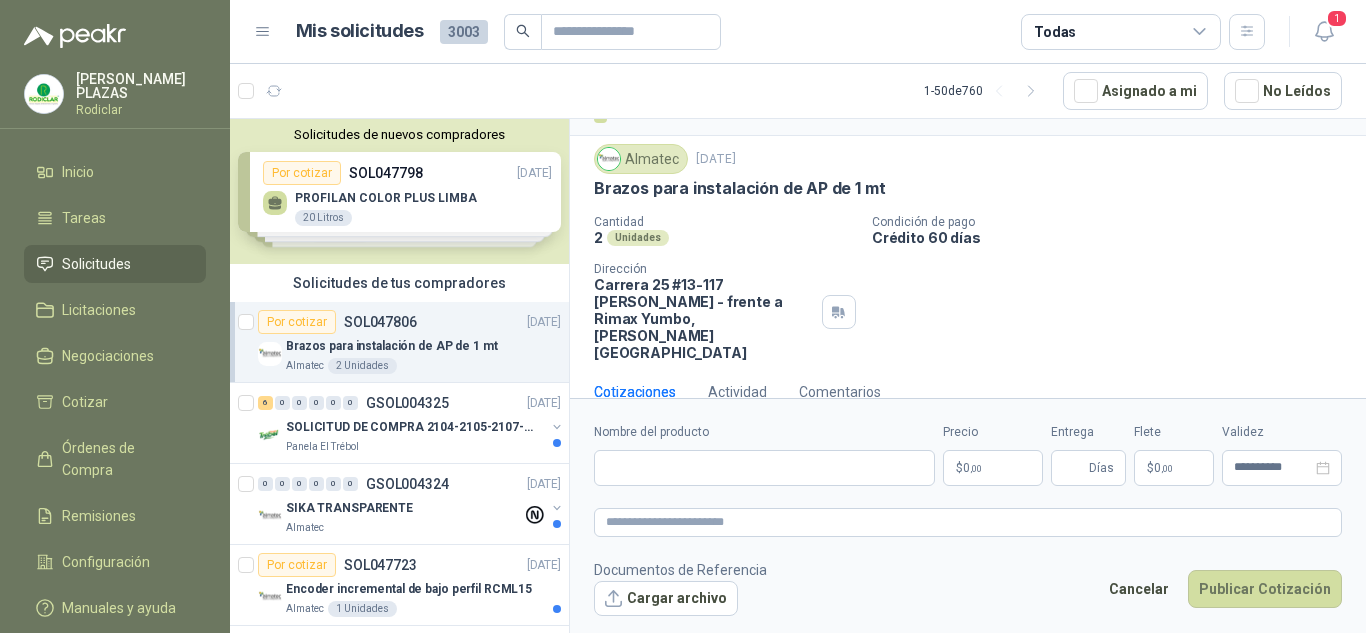 type 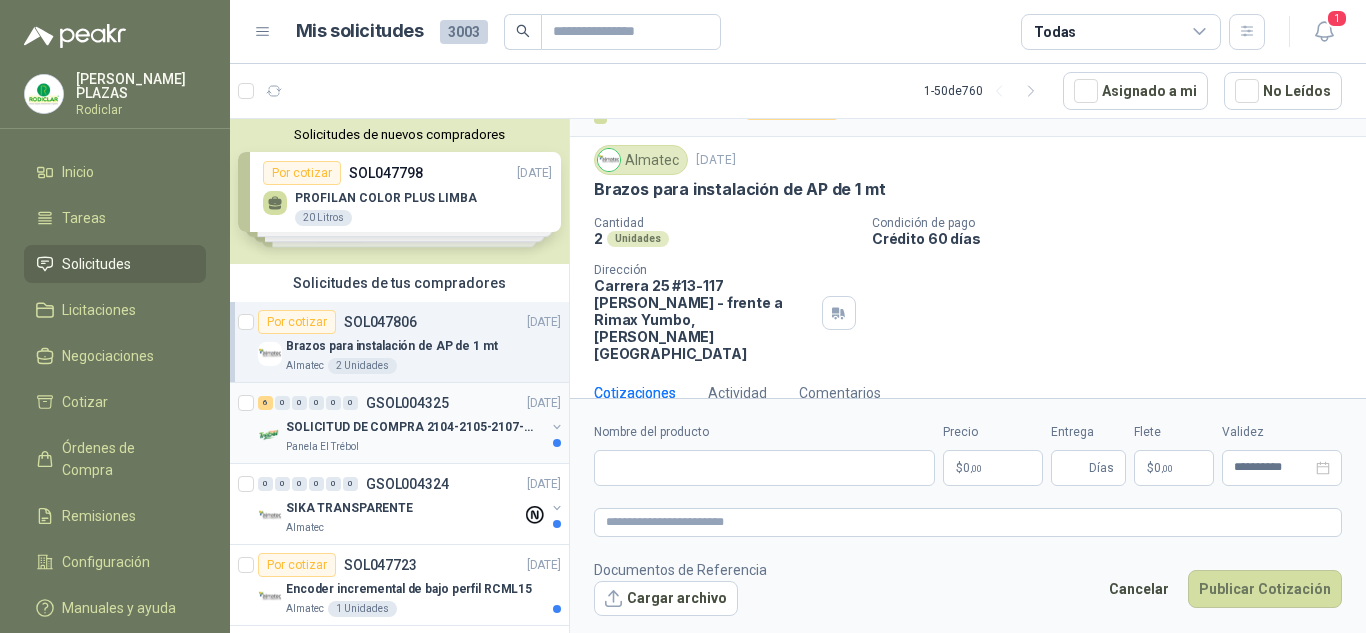 click on "GSOL004325" at bounding box center [407, 403] 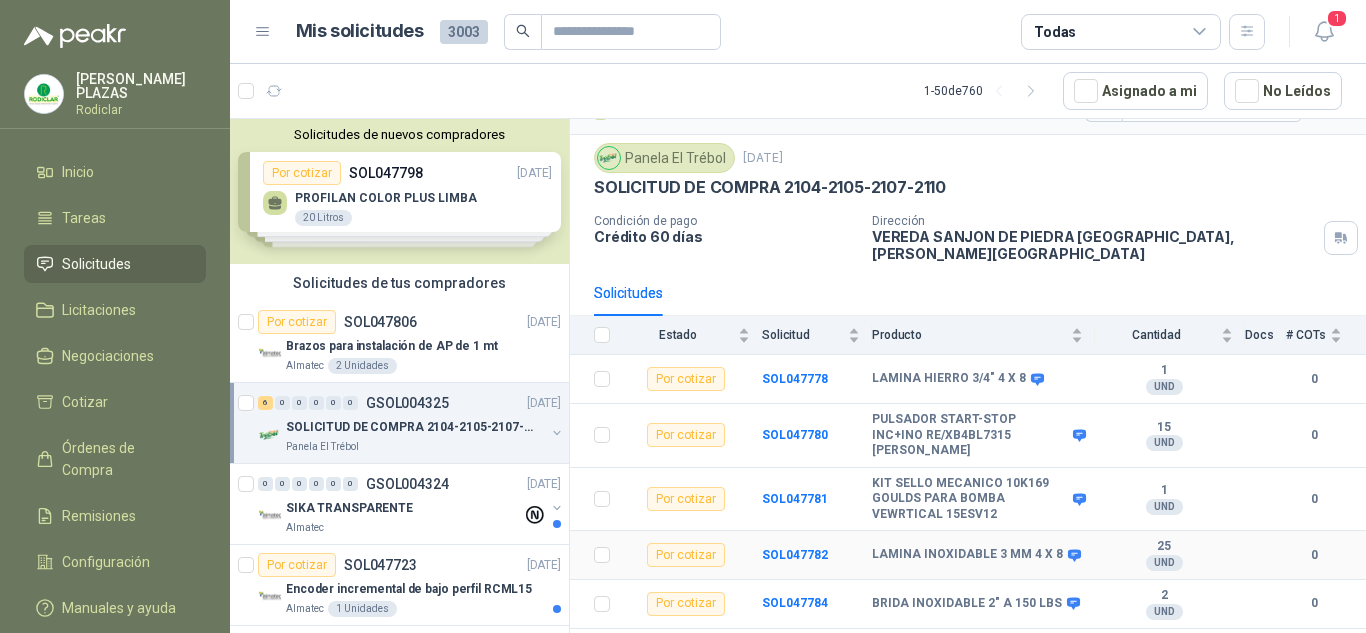 scroll, scrollTop: 68, scrollLeft: 0, axis: vertical 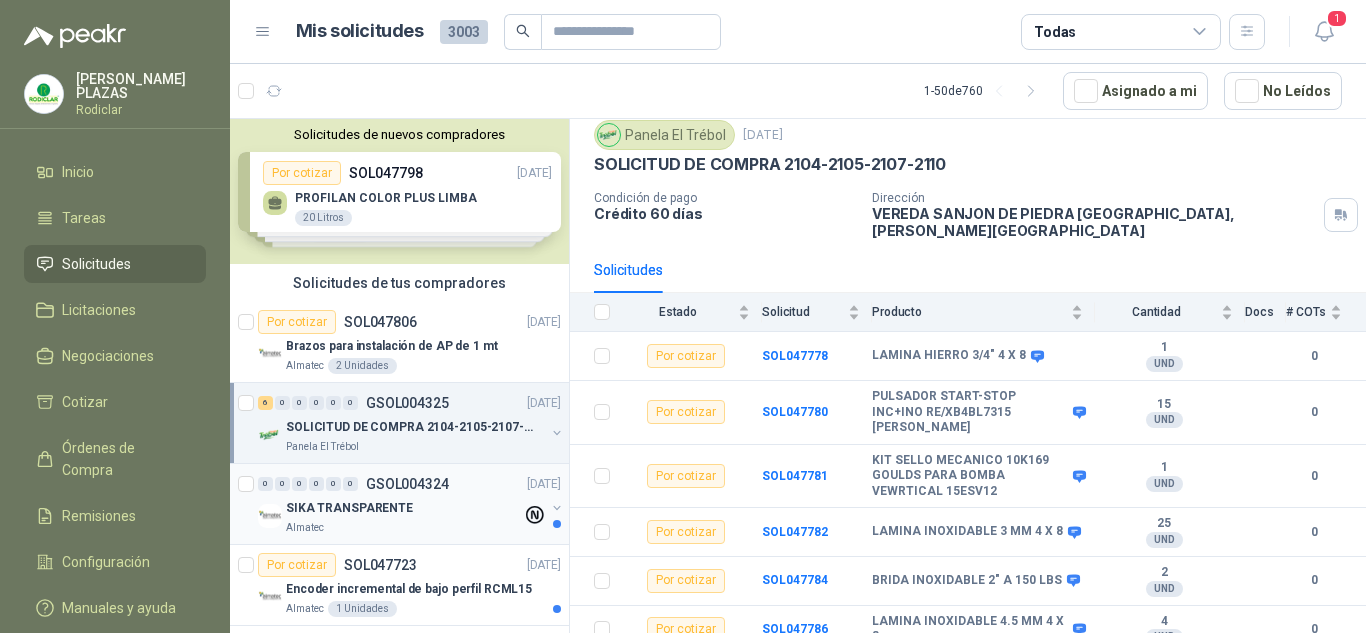 click on "GSOL004324" at bounding box center (407, 484) 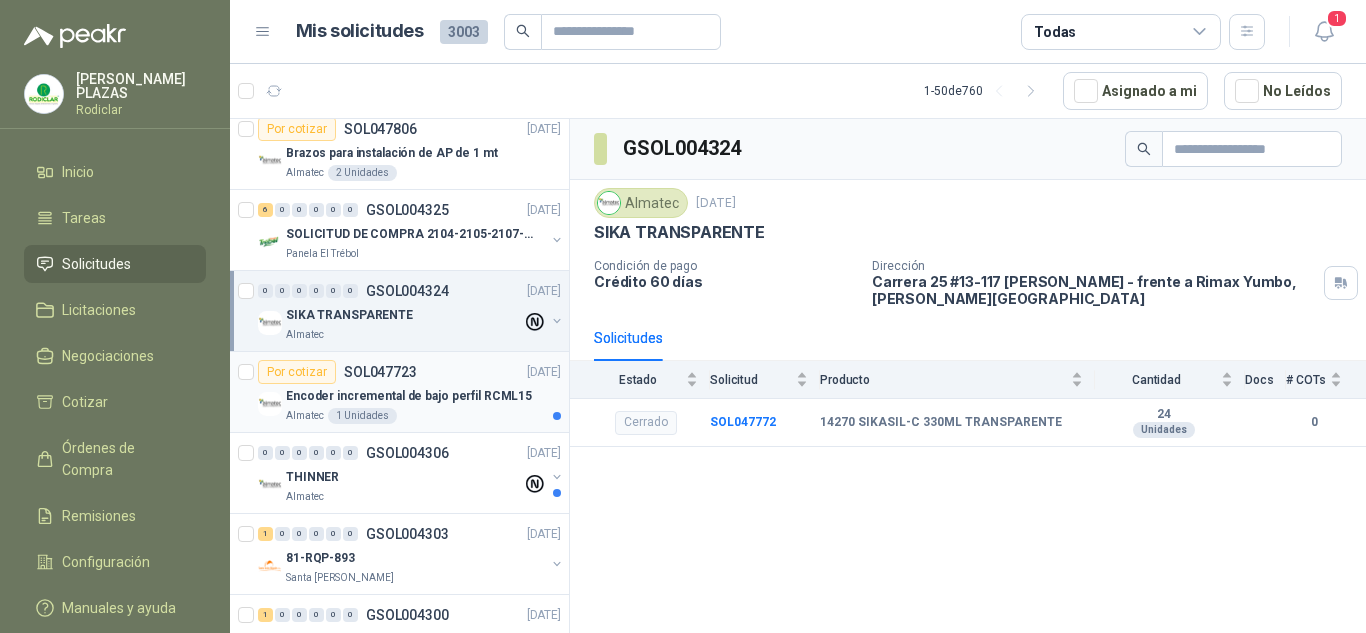 scroll, scrollTop: 200, scrollLeft: 0, axis: vertical 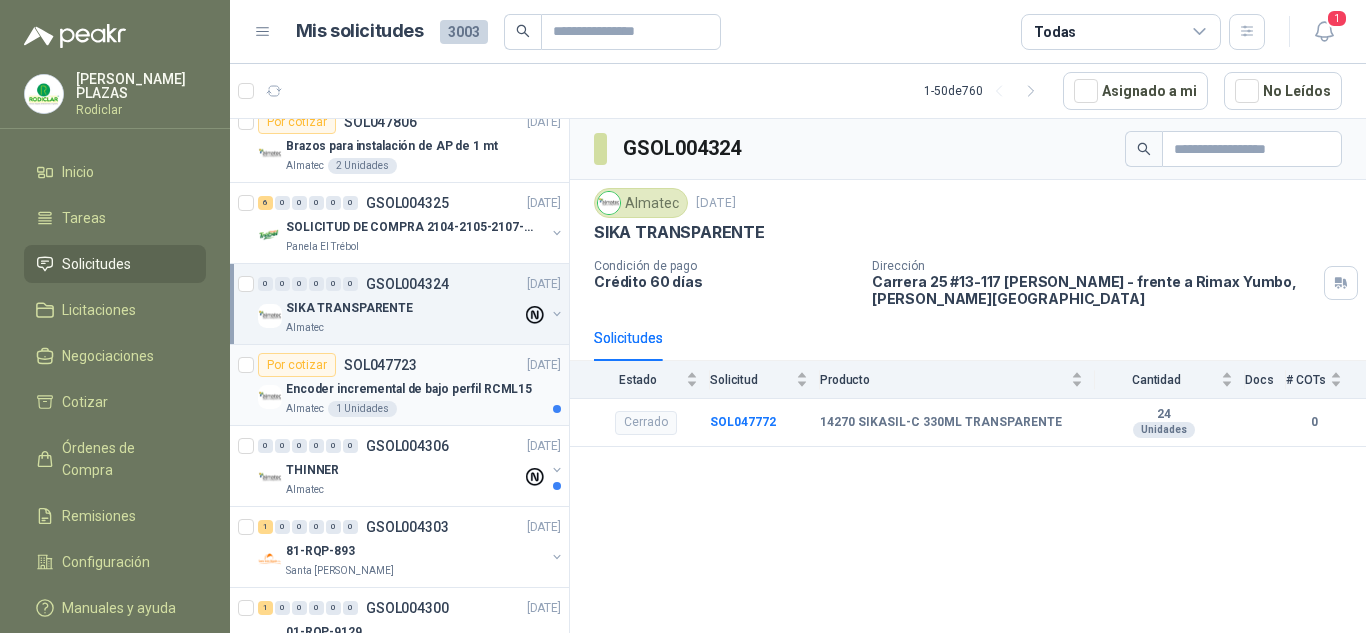 click on "Encoder incremental de bajo perfil RCML15" at bounding box center [409, 389] 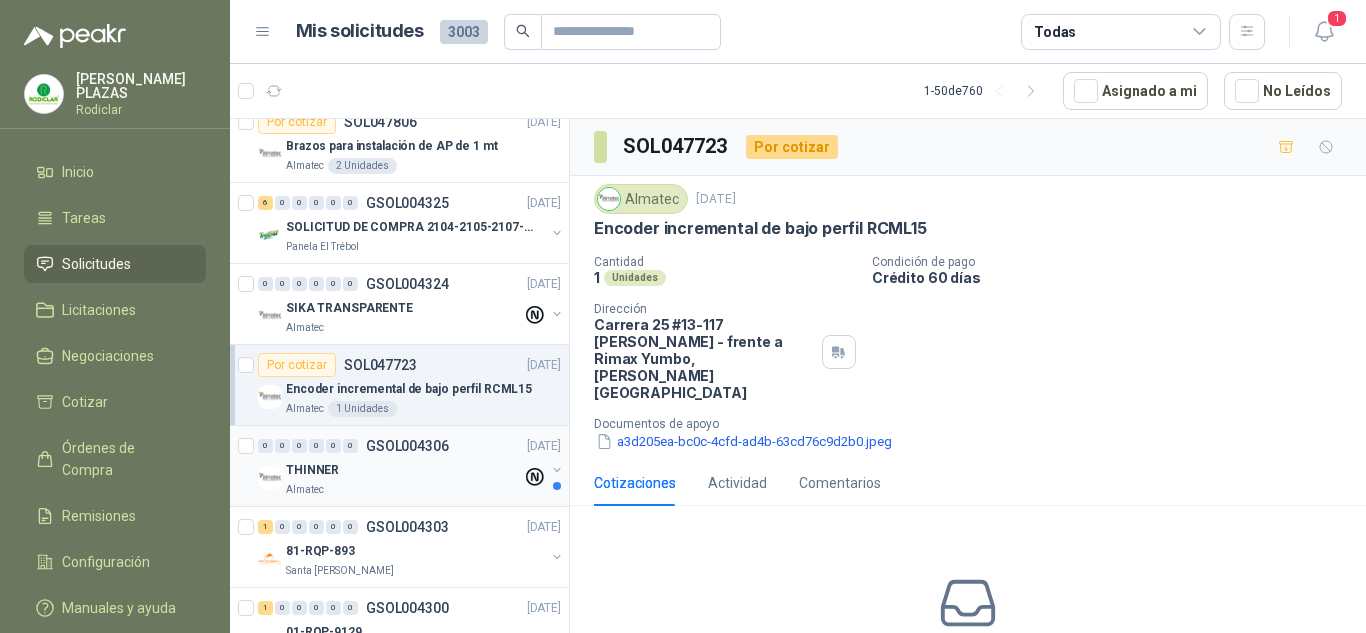 click on "GSOL004306" at bounding box center [407, 446] 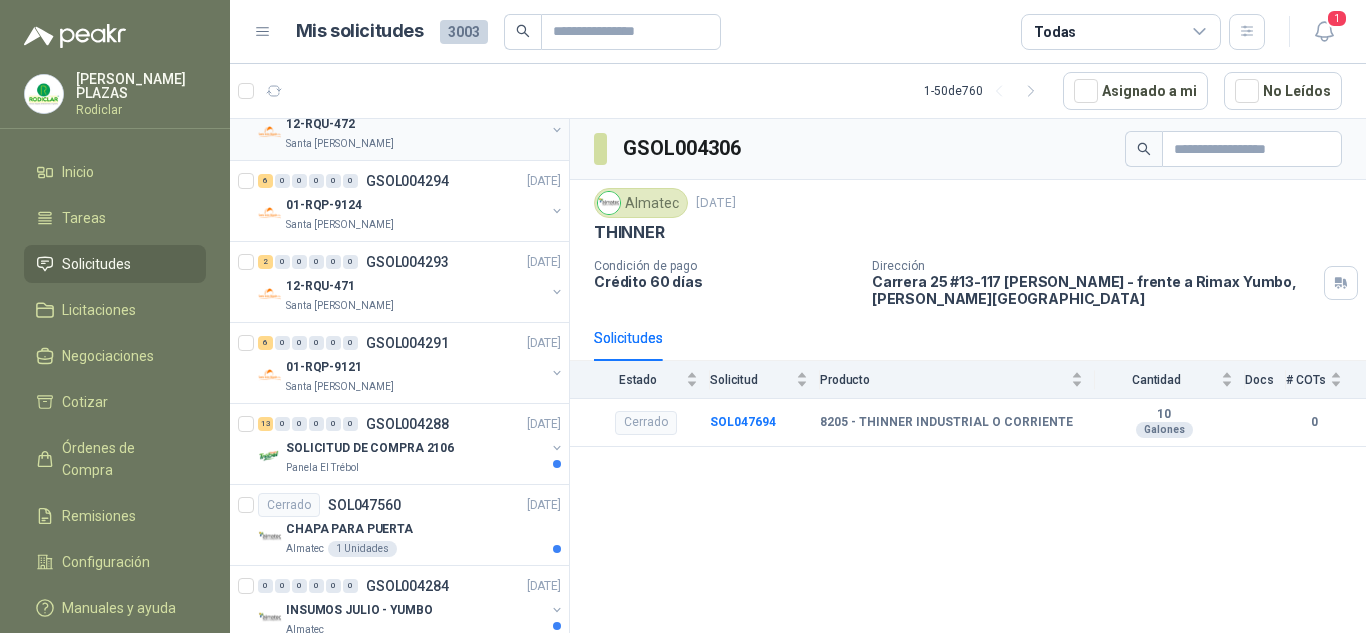 scroll, scrollTop: 900, scrollLeft: 0, axis: vertical 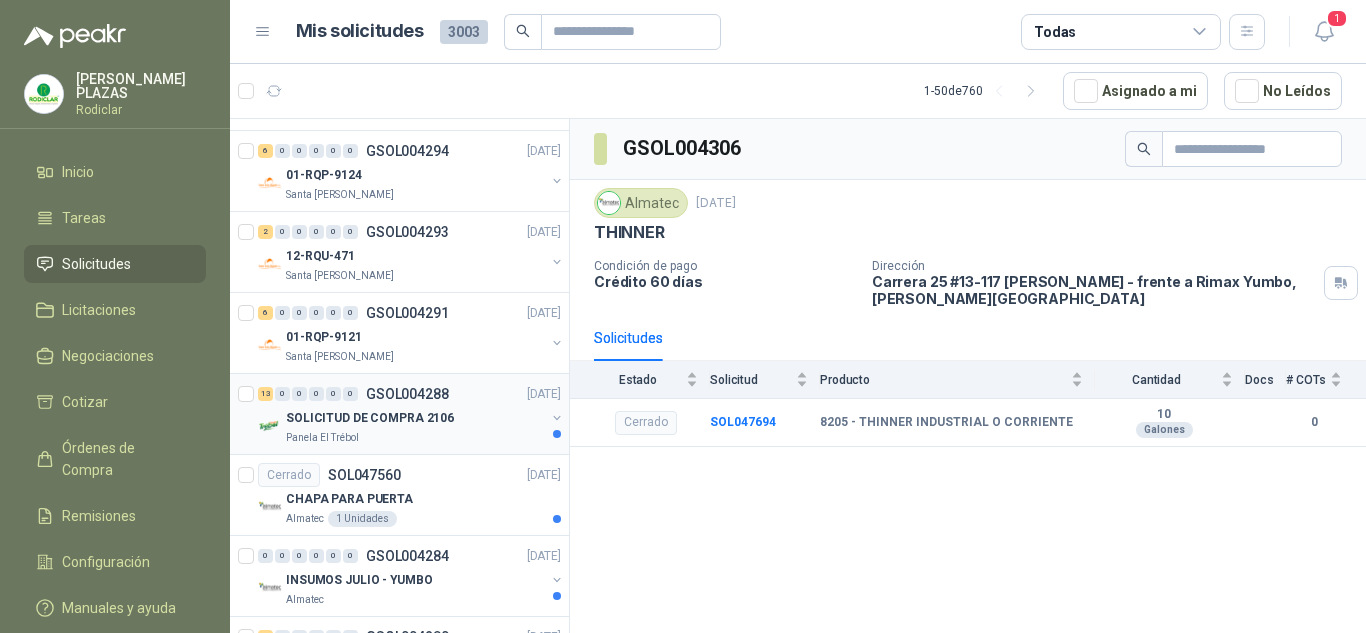 click on "GSOL004288" at bounding box center [407, 394] 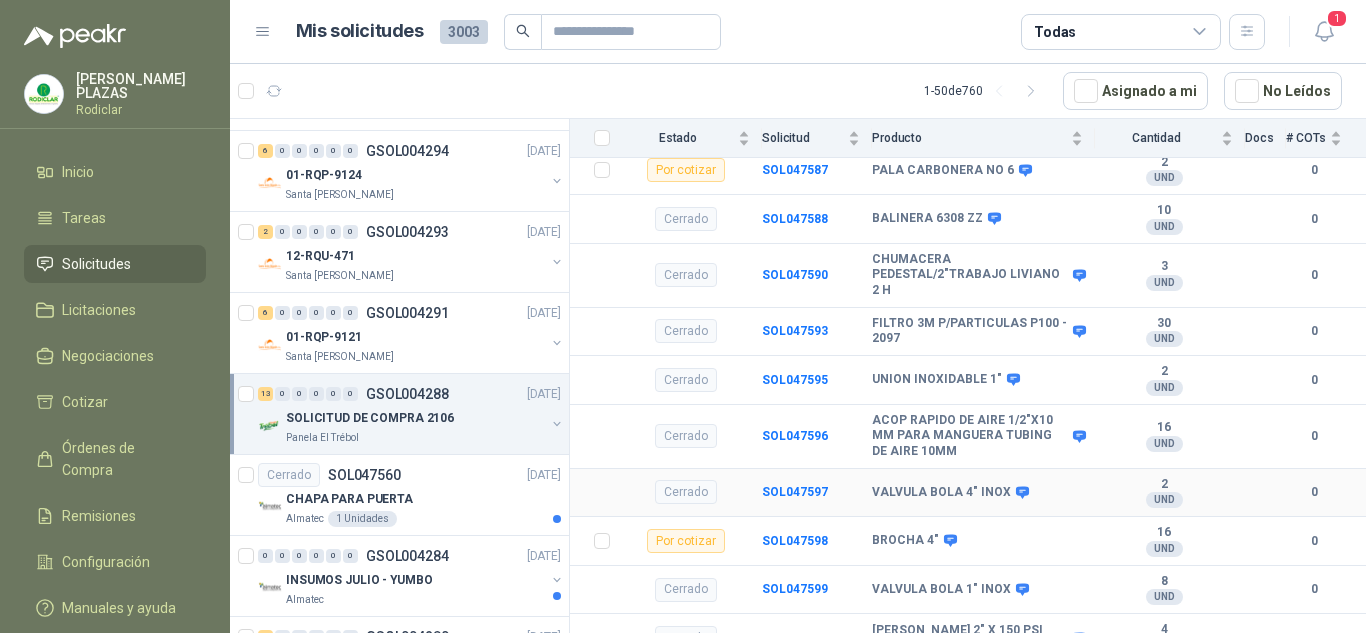scroll, scrollTop: 913, scrollLeft: 0, axis: vertical 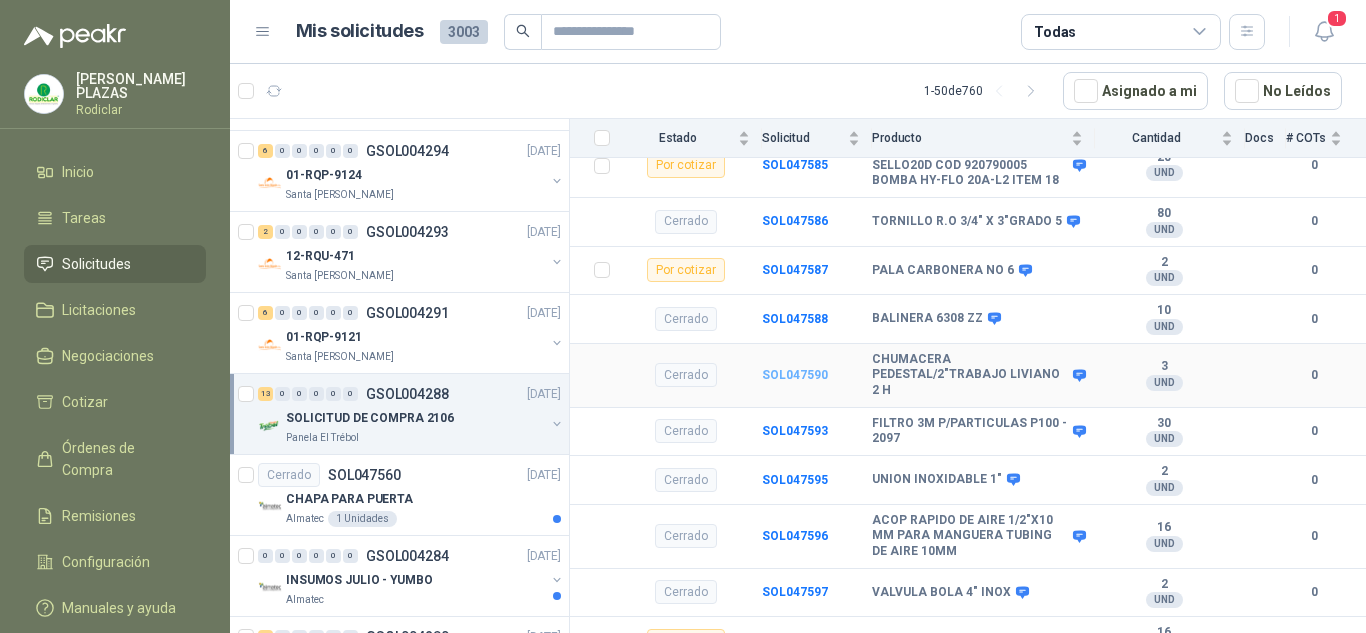 click on "SOL047590" at bounding box center [795, 375] 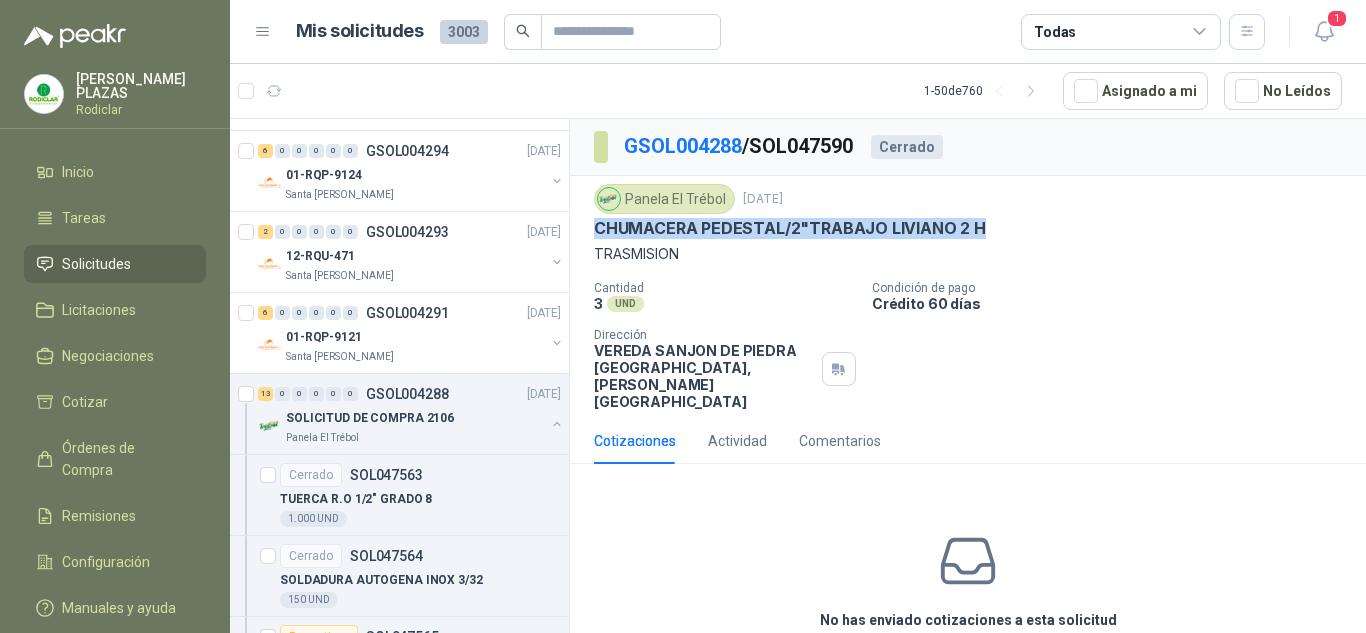 drag, startPoint x: 985, startPoint y: 221, endPoint x: 603, endPoint y: 228, distance: 382.06412 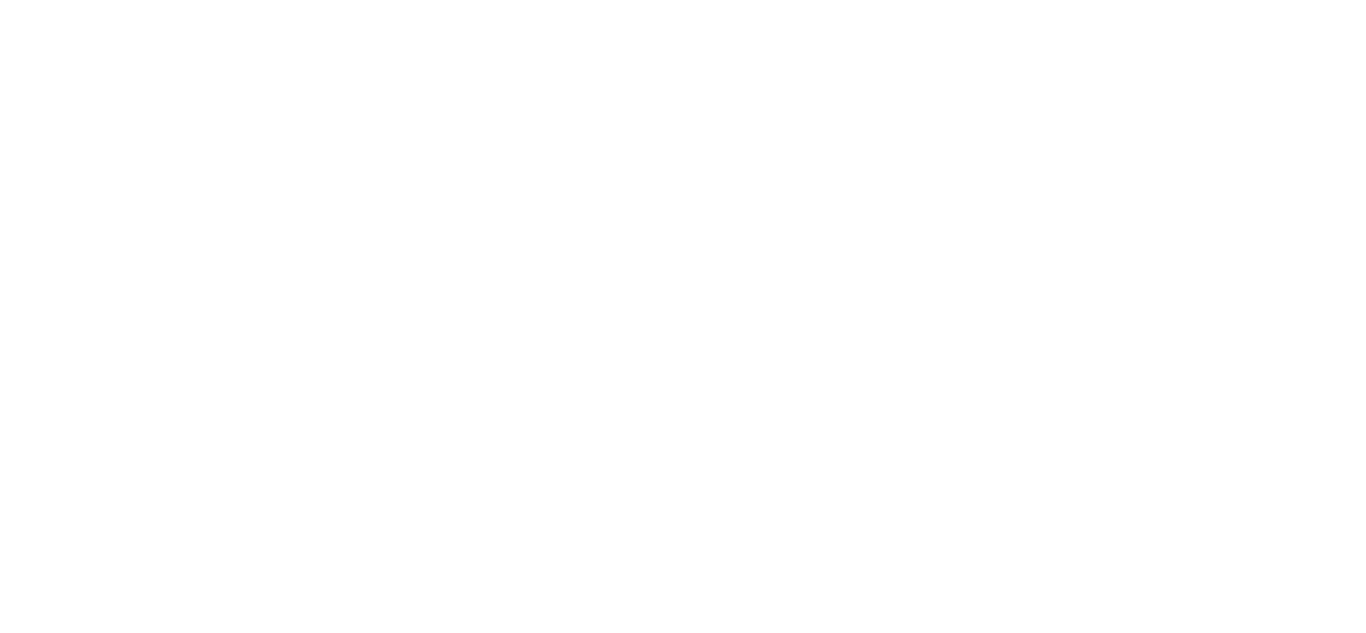 scroll, scrollTop: 0, scrollLeft: 0, axis: both 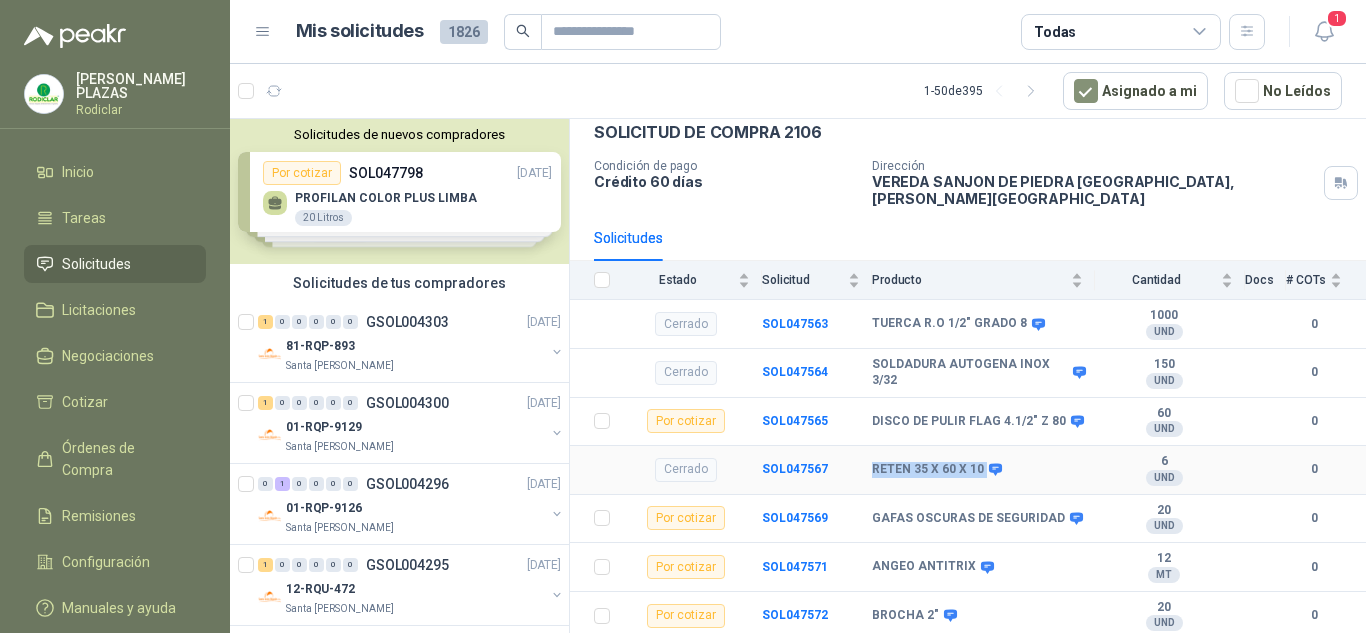 drag, startPoint x: 981, startPoint y: 447, endPoint x: 865, endPoint y: 441, distance: 116.15507 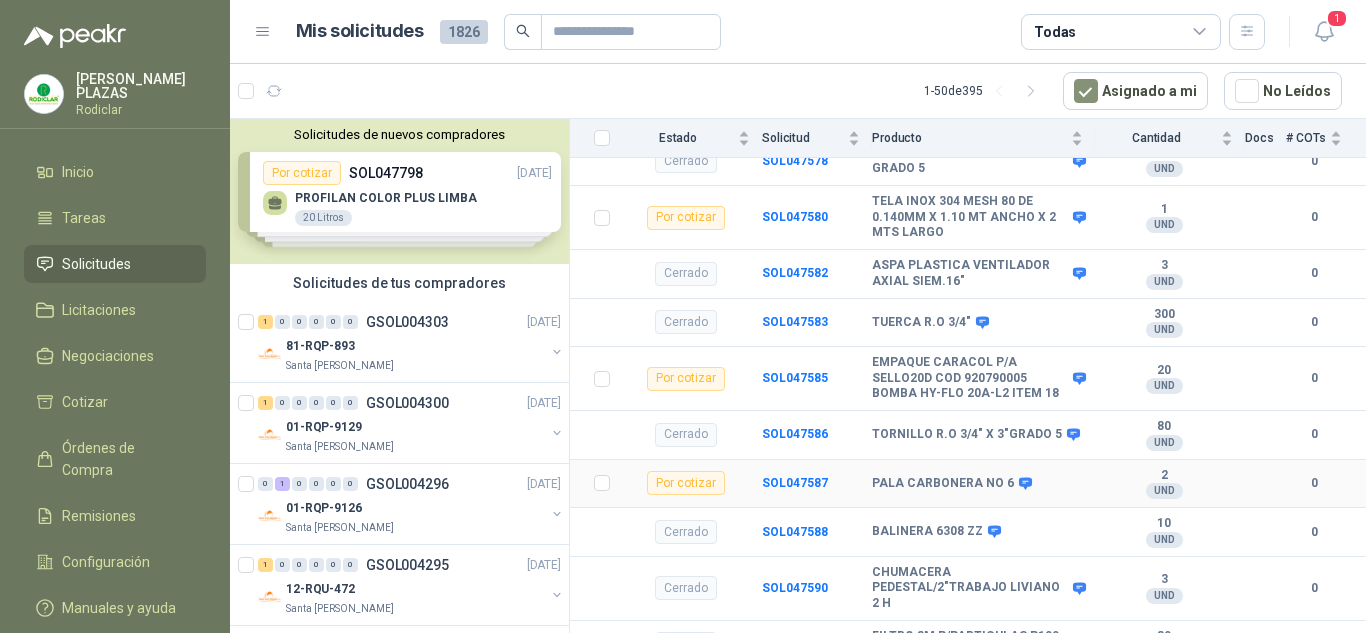scroll, scrollTop: 800, scrollLeft: 0, axis: vertical 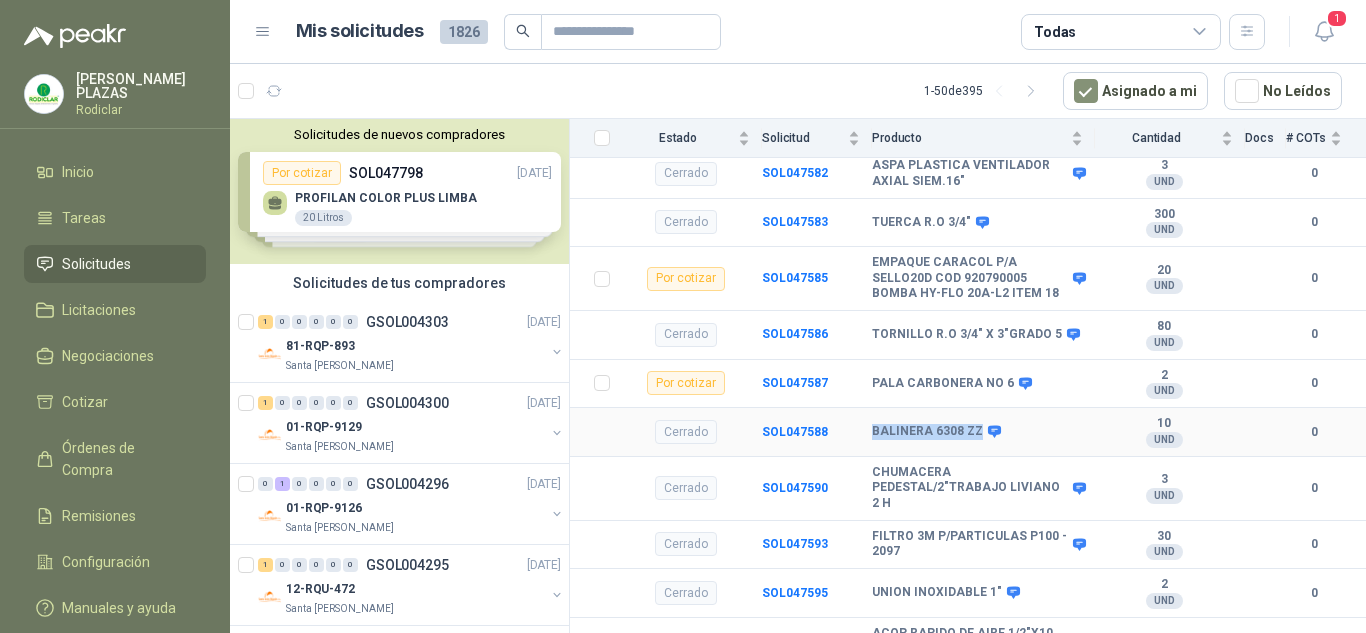 drag, startPoint x: 975, startPoint y: 416, endPoint x: 873, endPoint y: 408, distance: 102.31325 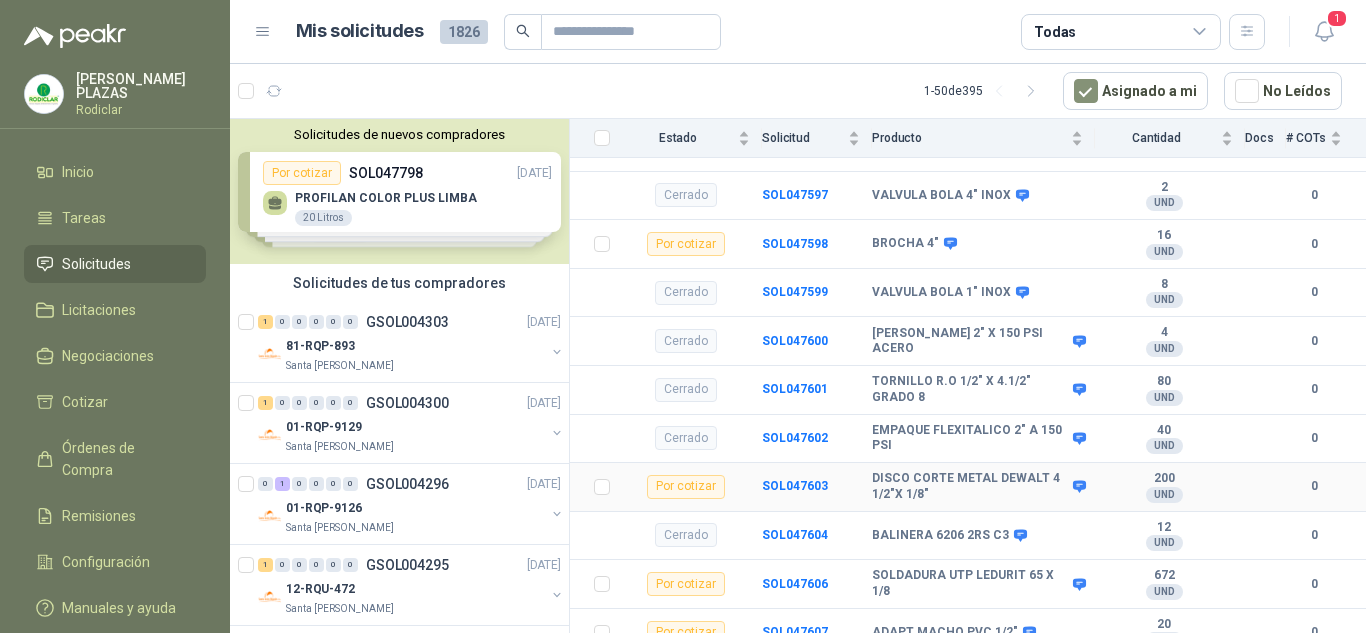 scroll, scrollTop: 1313, scrollLeft: 0, axis: vertical 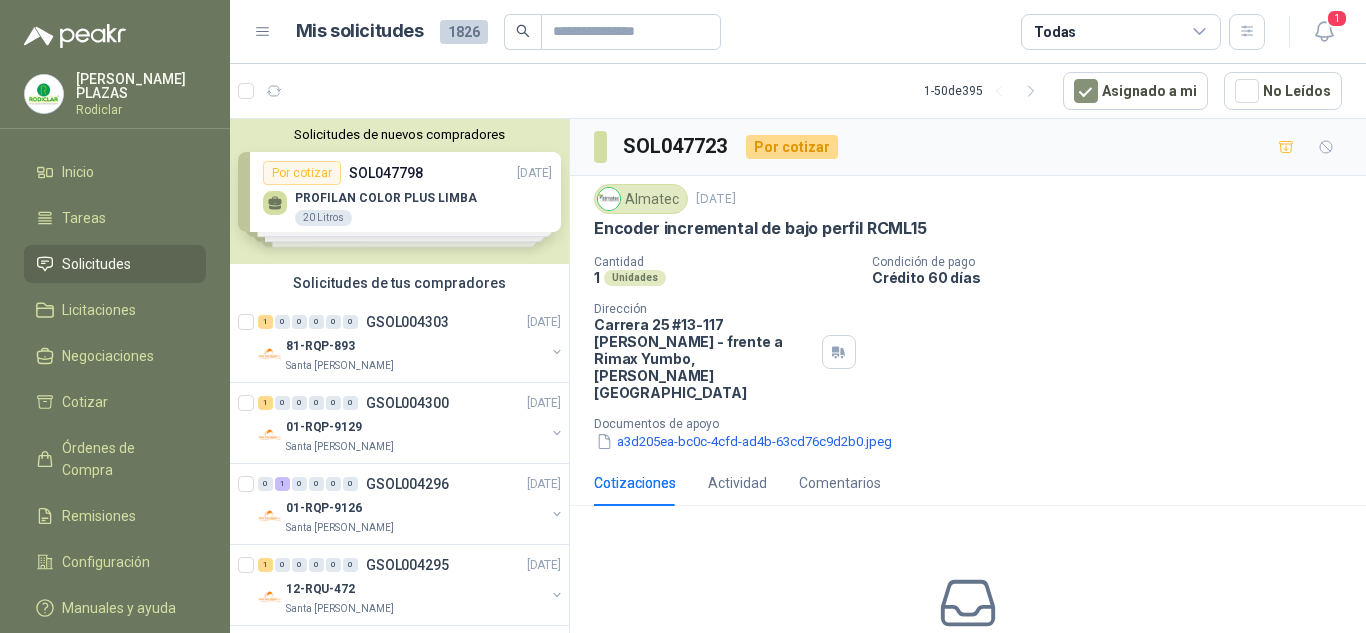click on "Solicitudes" at bounding box center [115, 264] 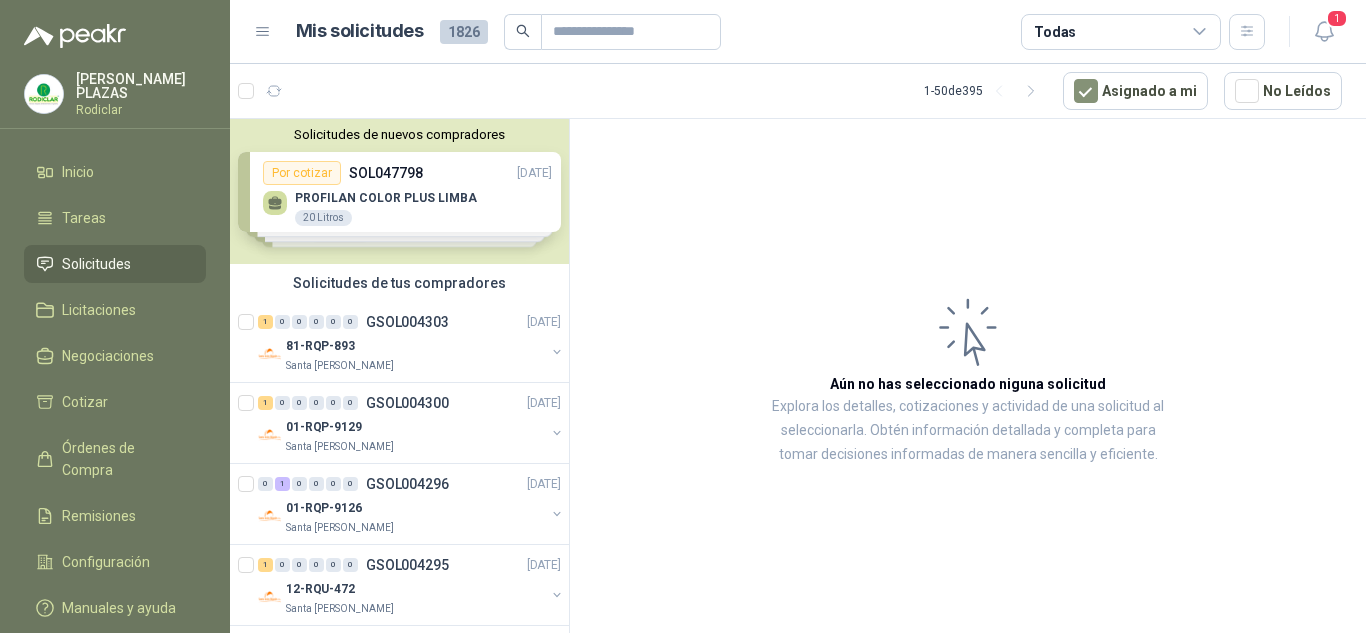 click on "Solicitudes" at bounding box center [115, 264] 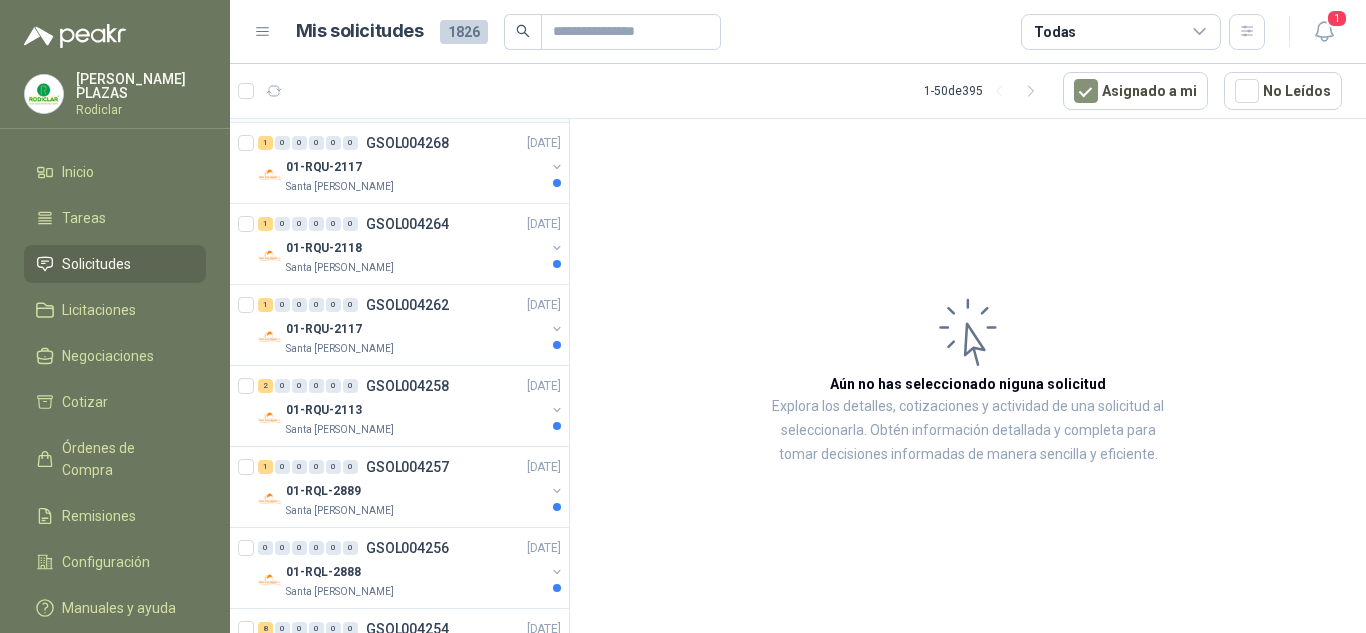 scroll, scrollTop: 1500, scrollLeft: 0, axis: vertical 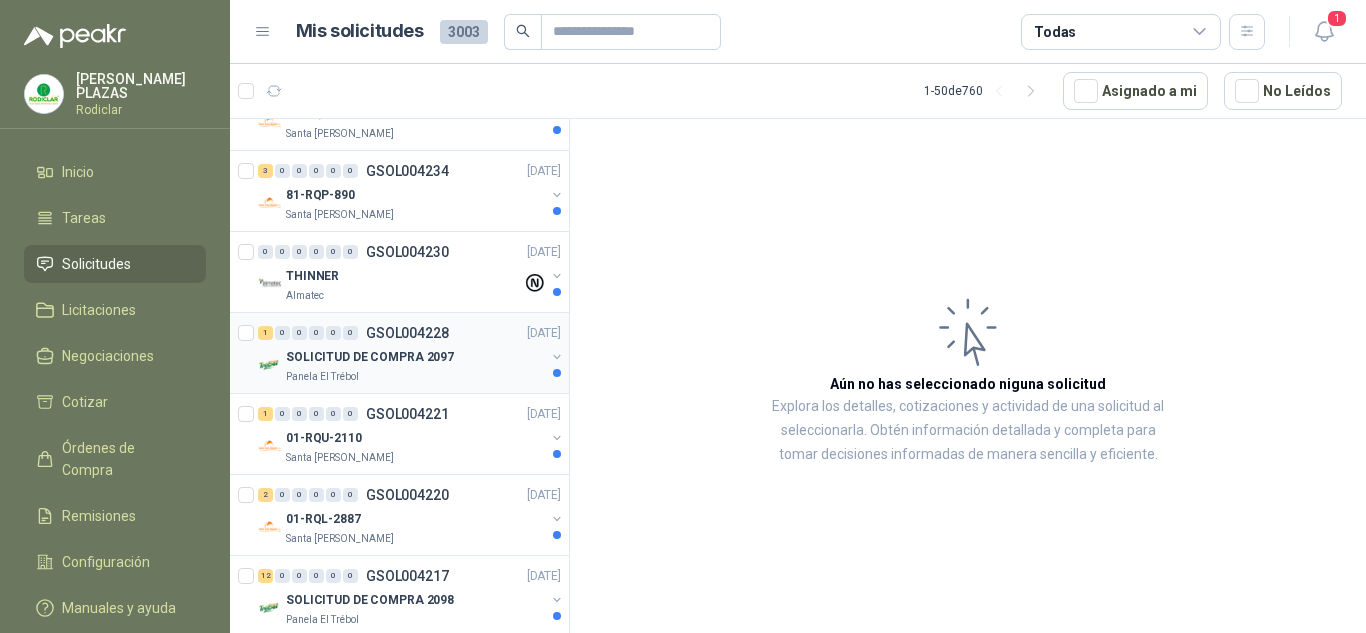 click on "GSOL004228" at bounding box center [407, 333] 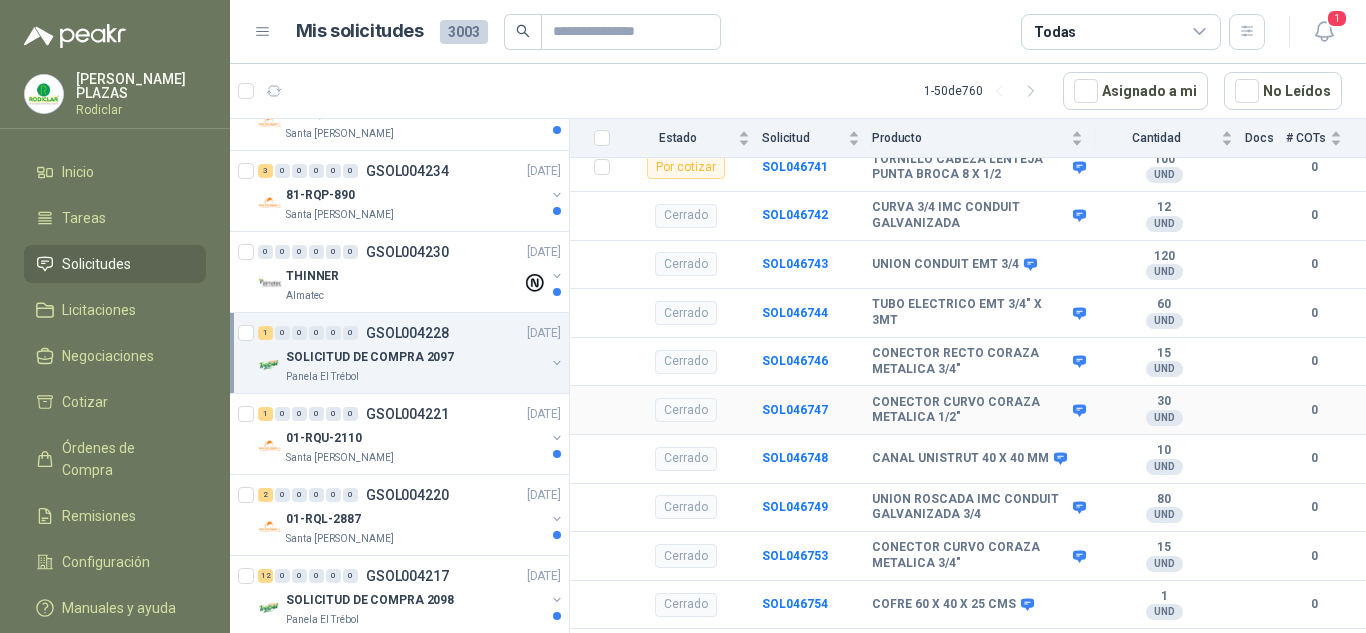 scroll, scrollTop: 378, scrollLeft: 0, axis: vertical 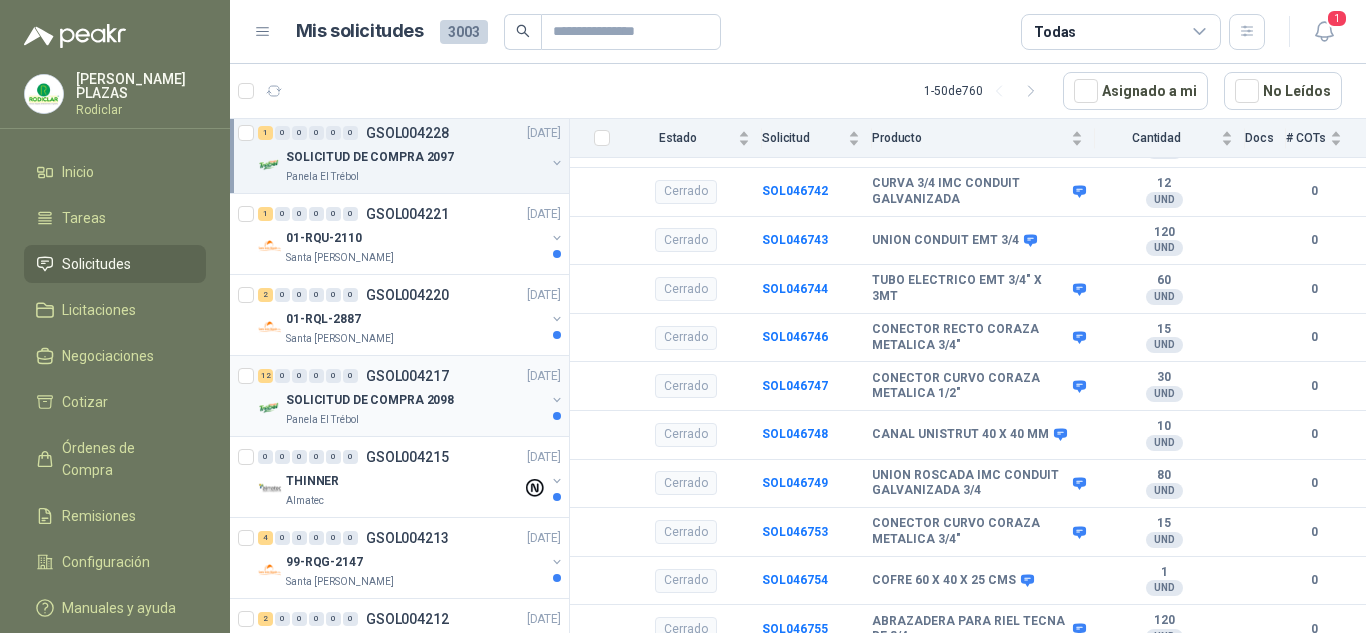 click on "GSOL004217" at bounding box center (407, 376) 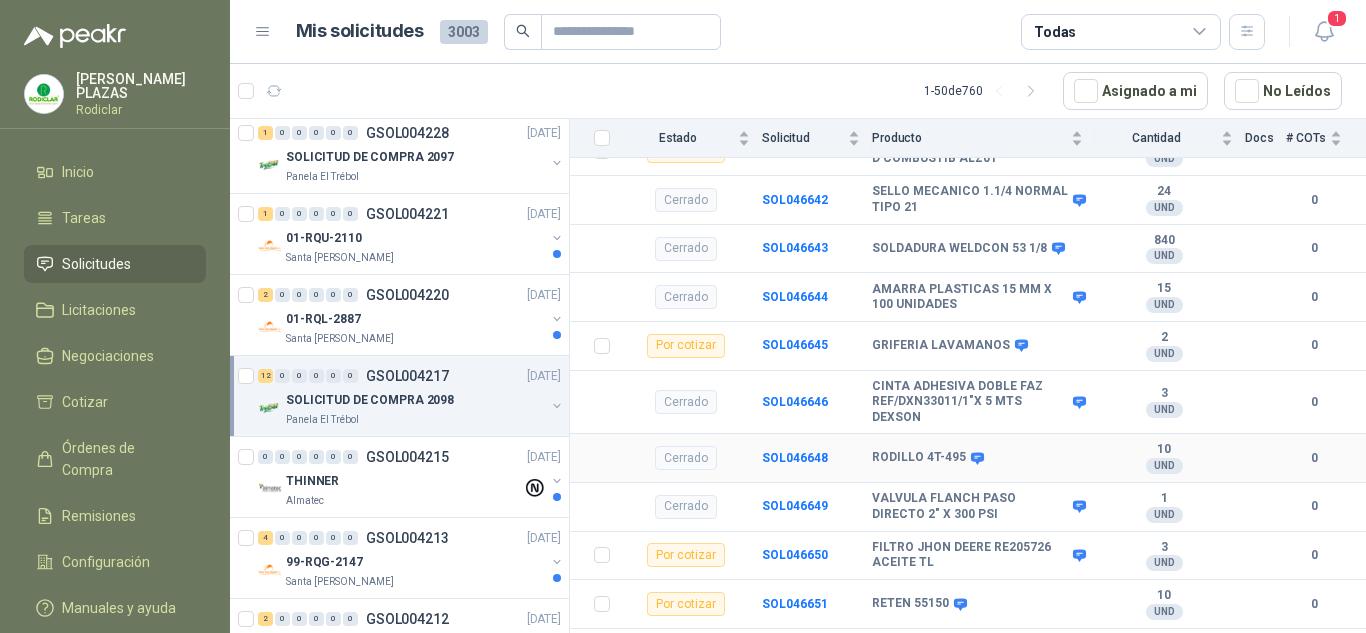 scroll, scrollTop: 500, scrollLeft: 0, axis: vertical 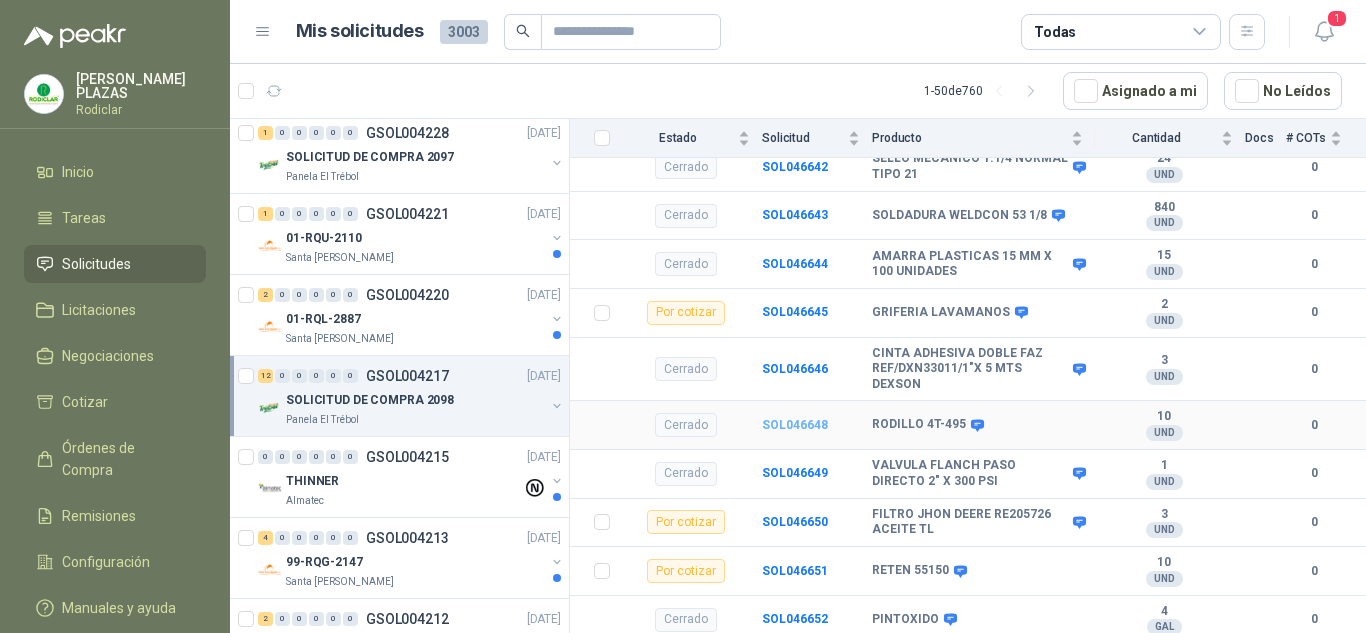 click on "SOL046648" at bounding box center [795, 425] 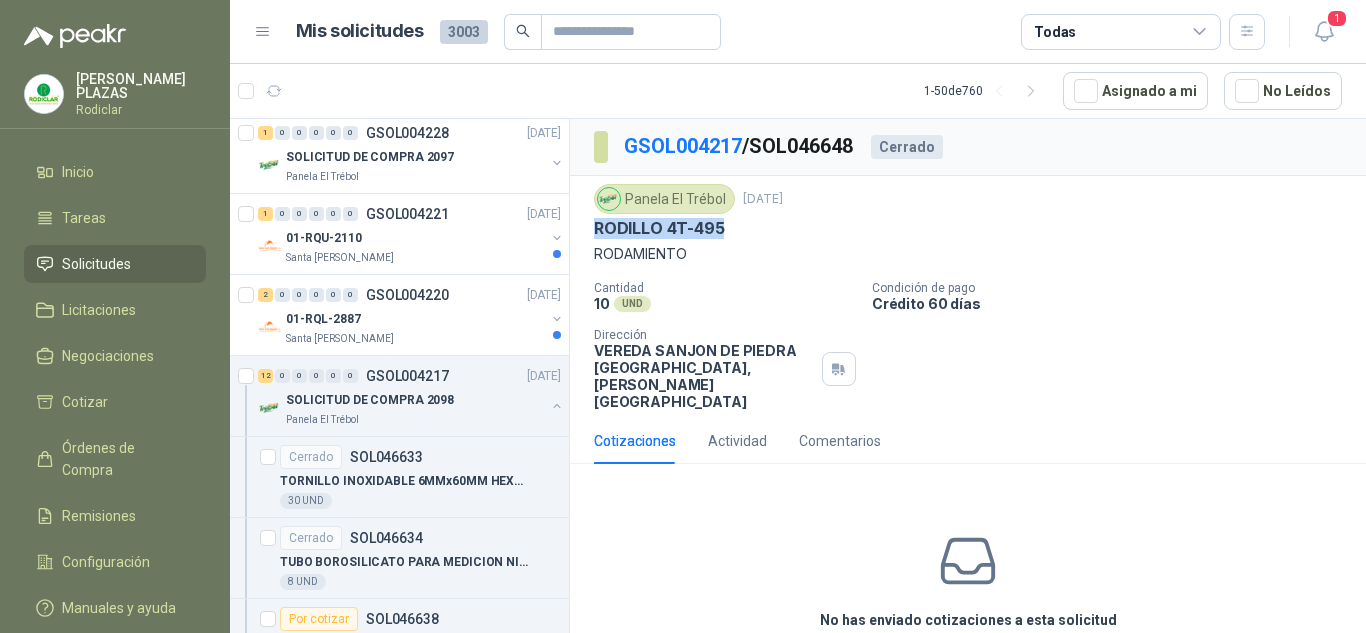 drag, startPoint x: 728, startPoint y: 223, endPoint x: 590, endPoint y: 230, distance: 138.17743 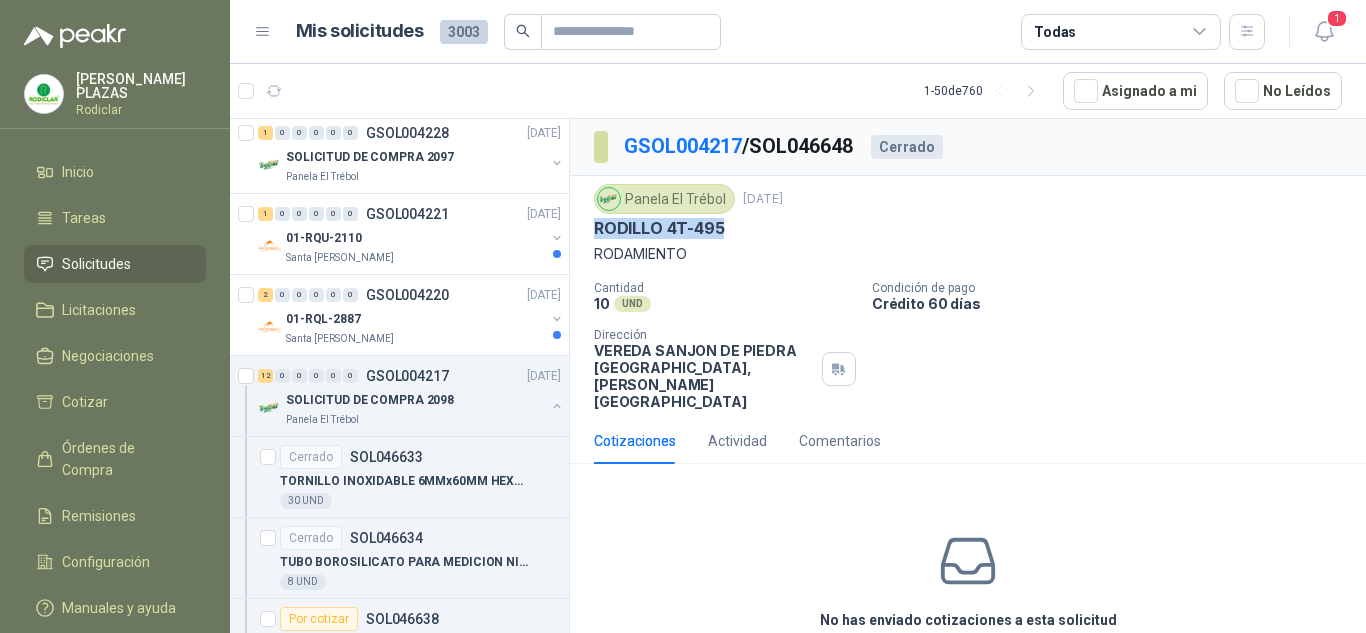 copy on "RODILLO 4T-495" 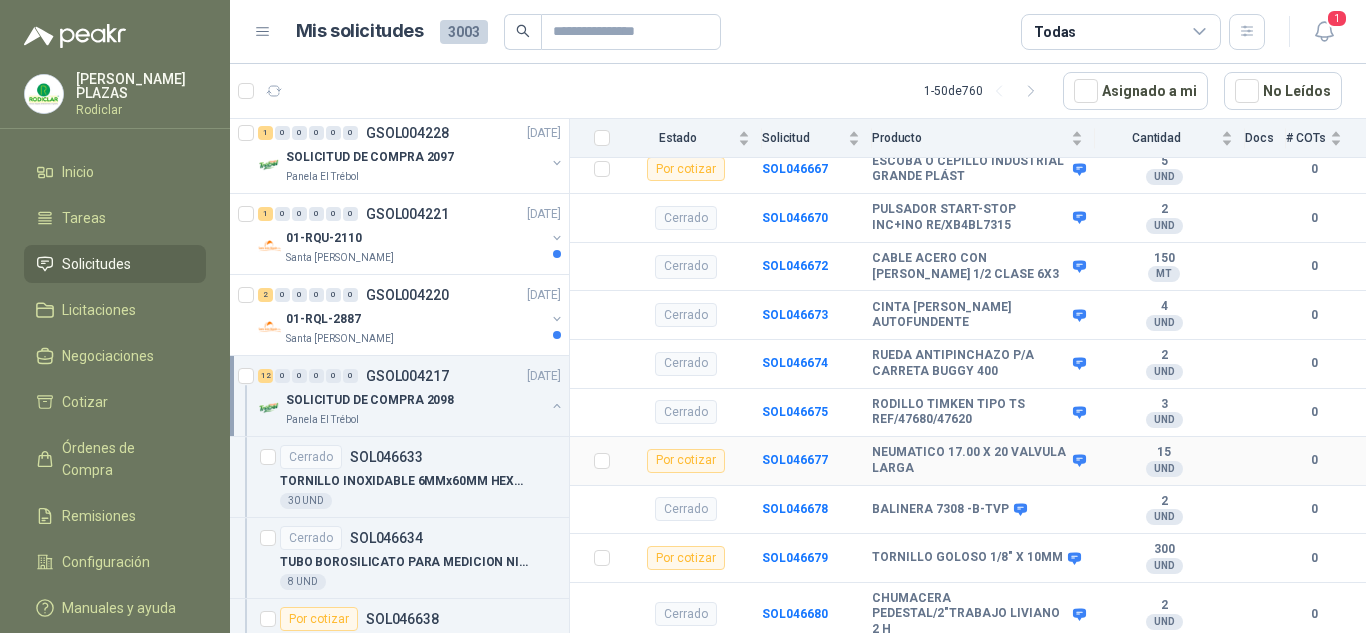scroll, scrollTop: 1526, scrollLeft: 0, axis: vertical 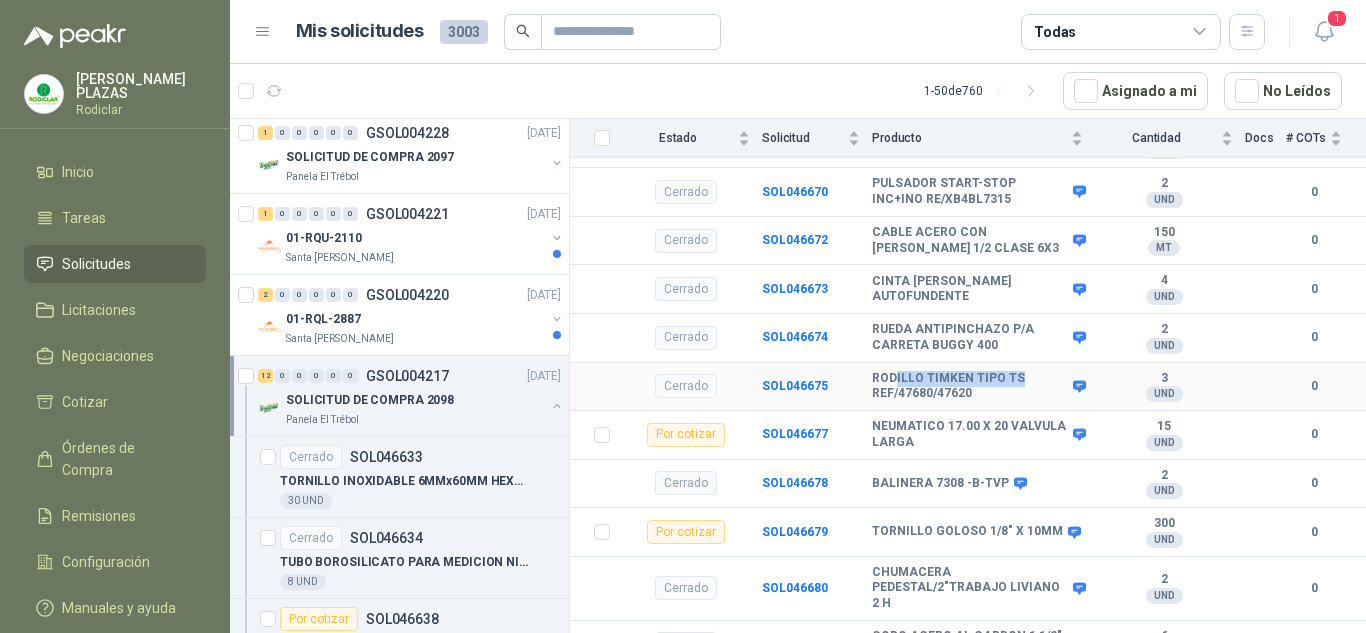 drag, startPoint x: 1015, startPoint y: 348, endPoint x: 892, endPoint y: 359, distance: 123.49089 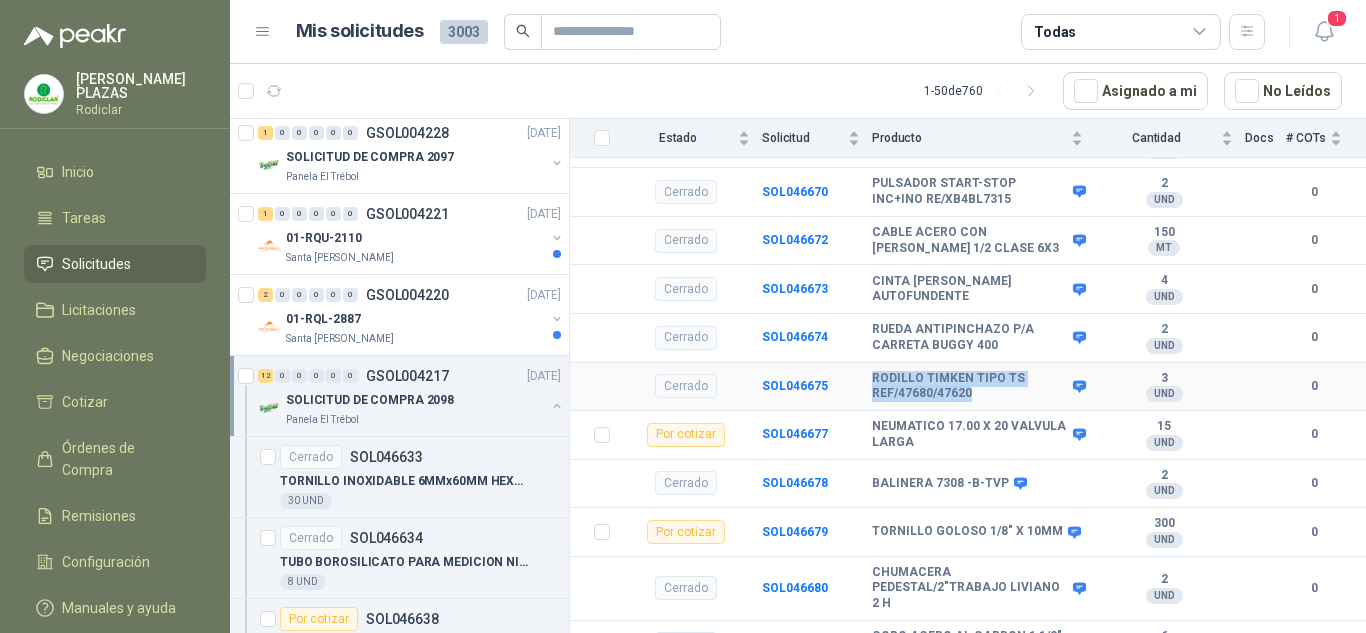 drag, startPoint x: 987, startPoint y: 366, endPoint x: 872, endPoint y: 341, distance: 117.68602 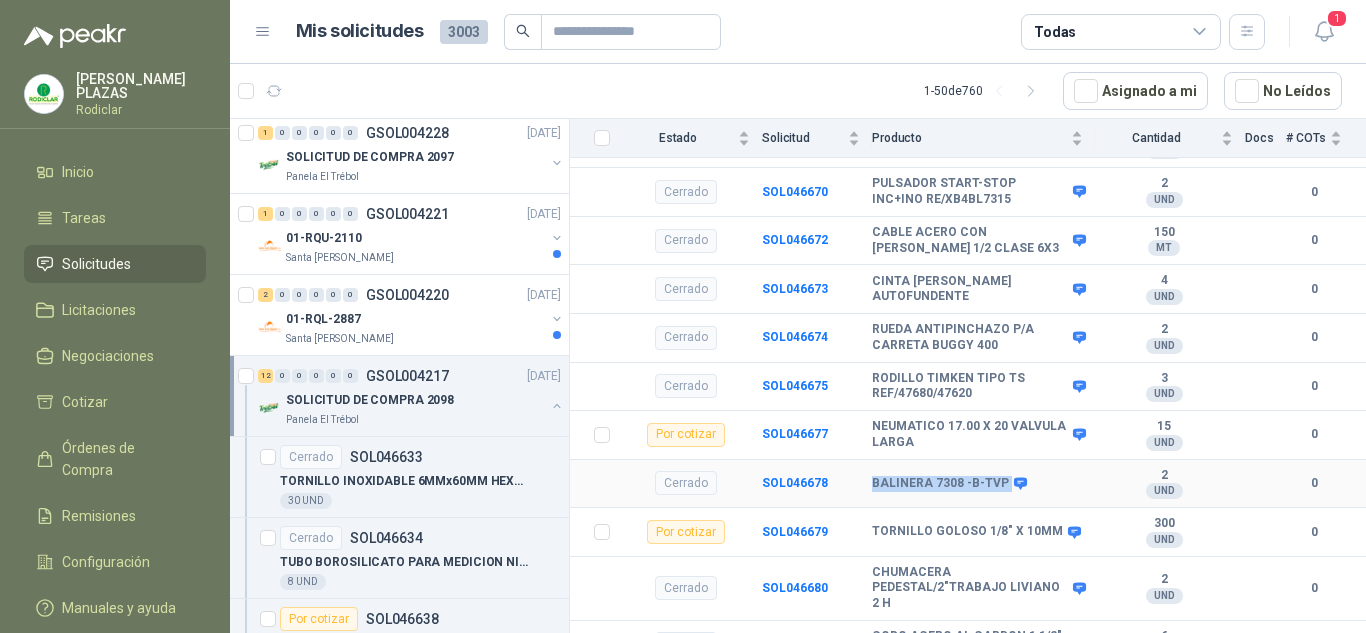 drag, startPoint x: 1002, startPoint y: 448, endPoint x: 875, endPoint y: 452, distance: 127.06297 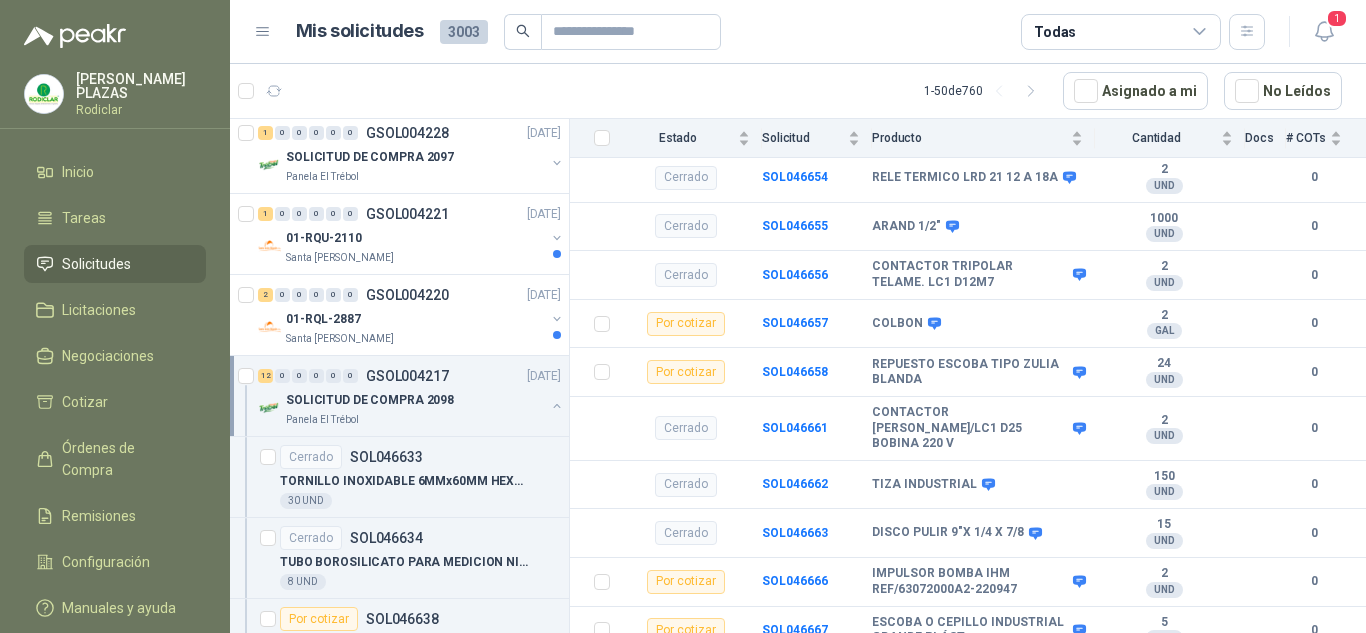 scroll, scrollTop: 1526, scrollLeft: 0, axis: vertical 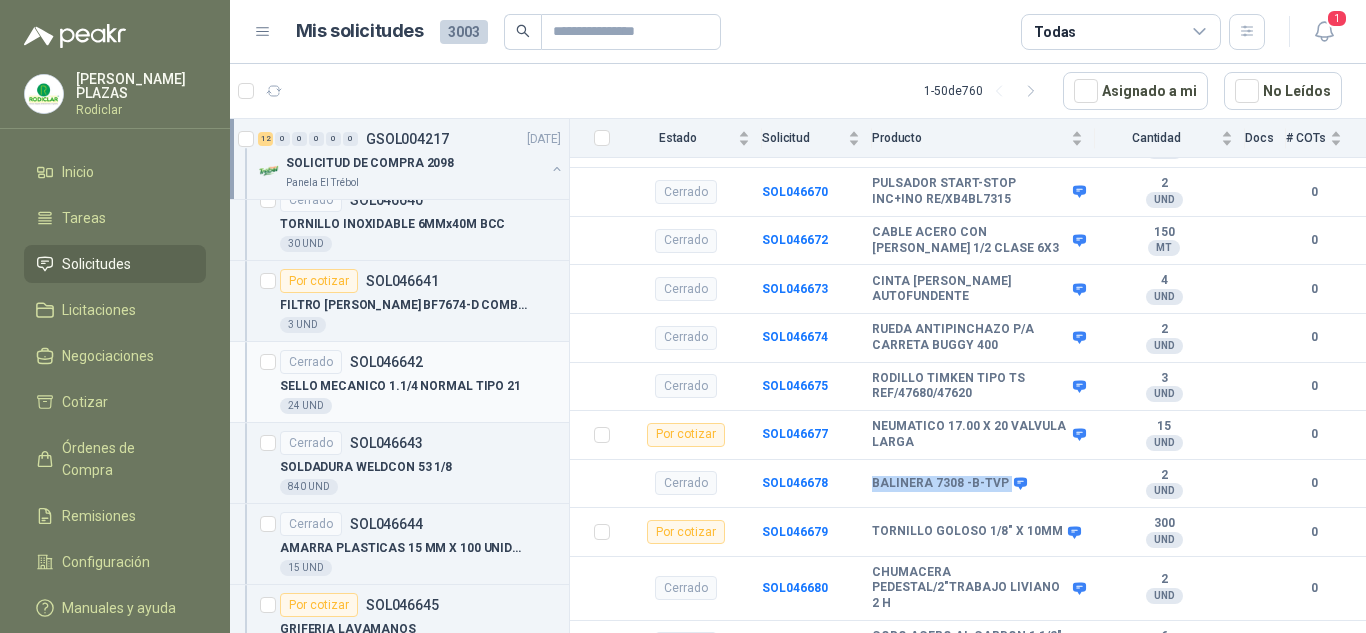 click on "SOL046642" at bounding box center (386, 362) 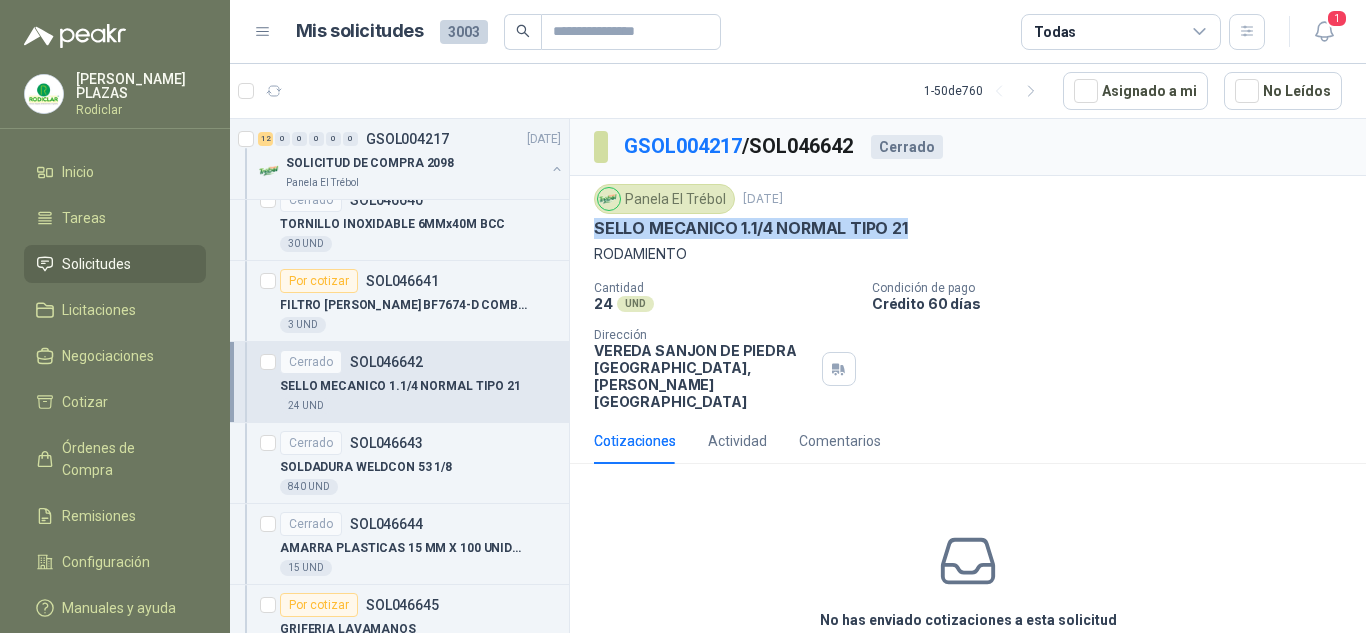 drag, startPoint x: 907, startPoint y: 219, endPoint x: 593, endPoint y: 236, distance: 314.45987 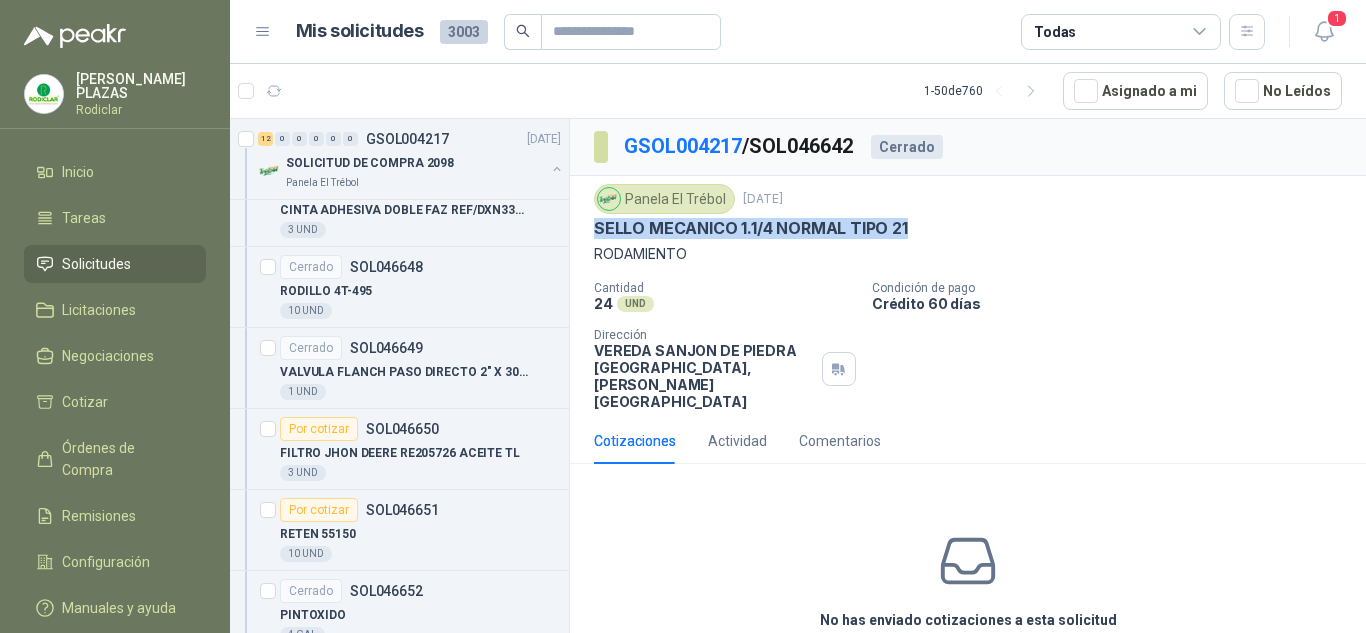 scroll, scrollTop: 4448, scrollLeft: 0, axis: vertical 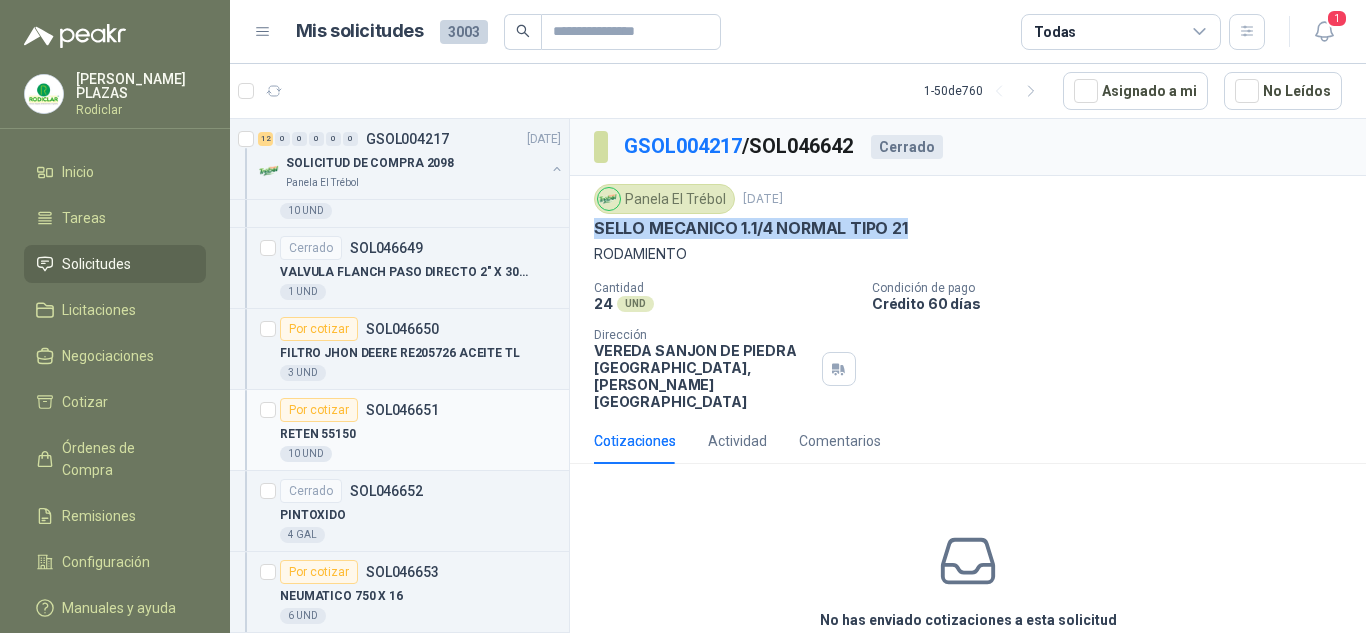 click on "SOL046651" at bounding box center (402, 410) 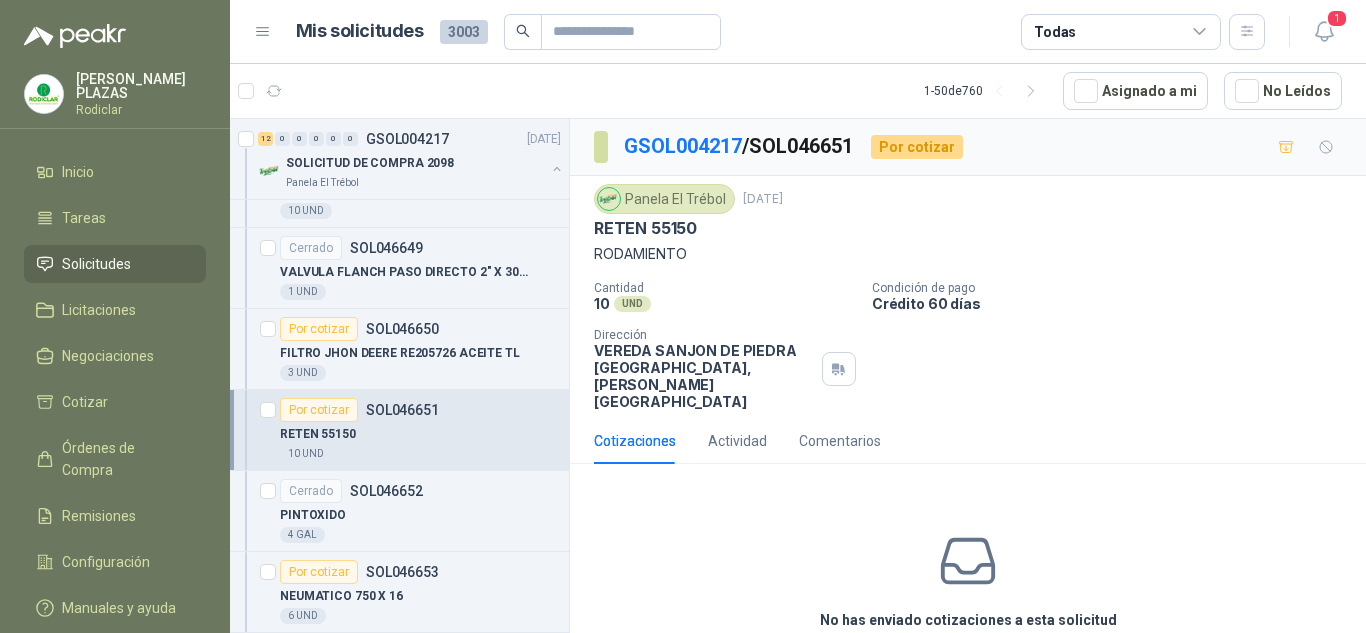 click on "RETEN  55150" at bounding box center [968, 228] 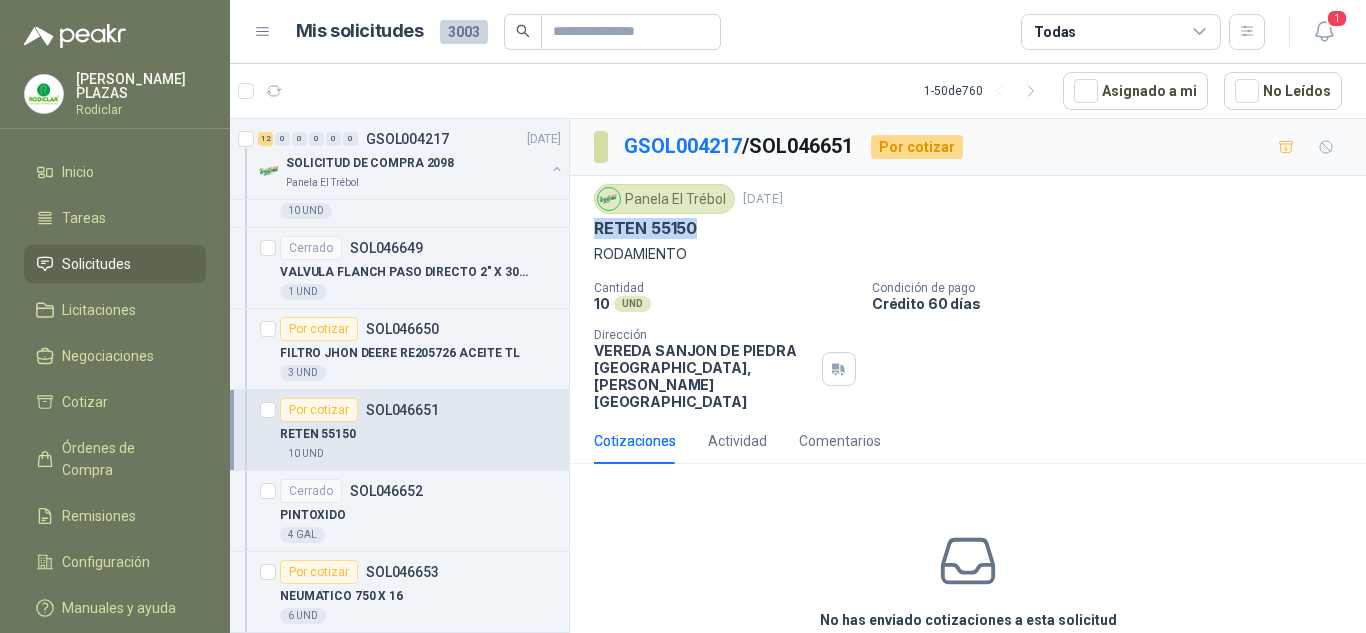 drag, startPoint x: 700, startPoint y: 223, endPoint x: 594, endPoint y: 228, distance: 106.11786 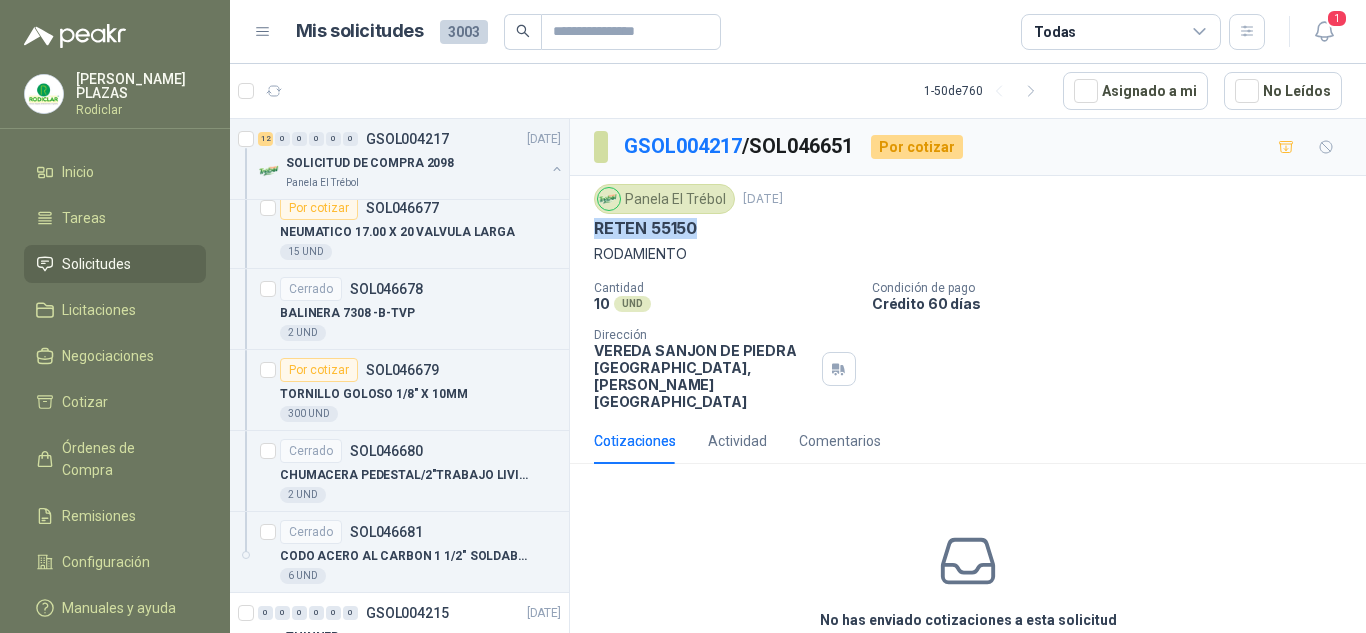 scroll, scrollTop: 6072, scrollLeft: 0, axis: vertical 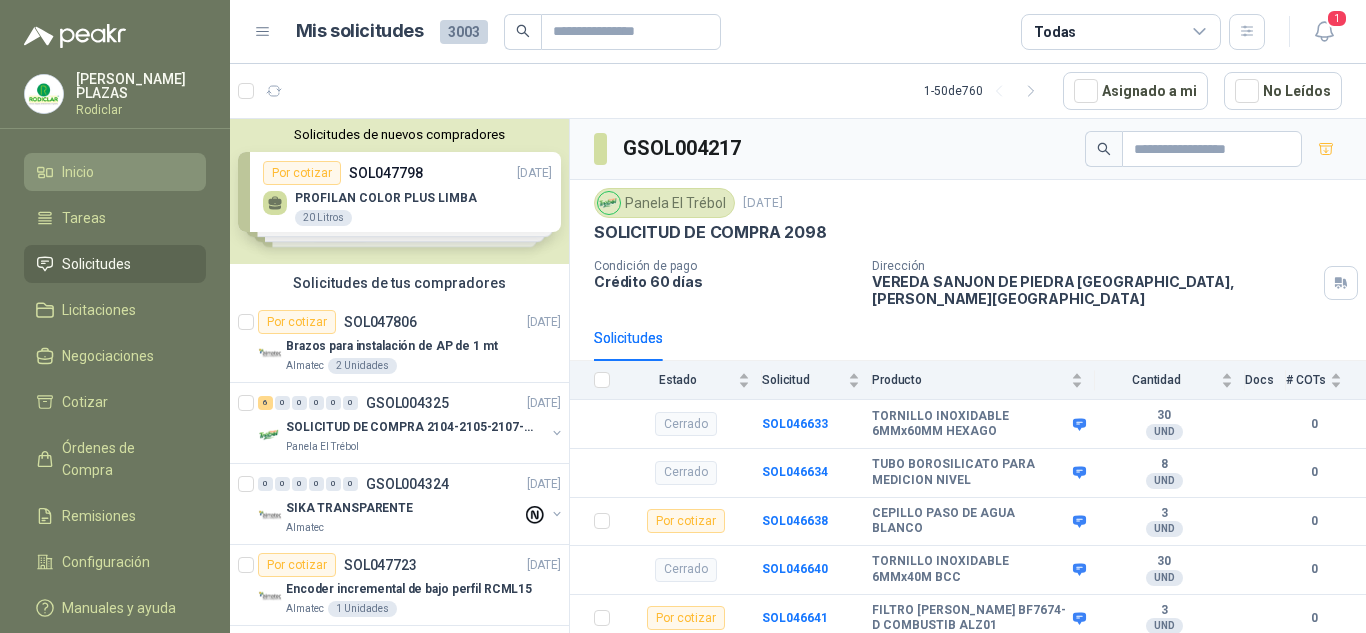 click on "Inicio" at bounding box center [115, 172] 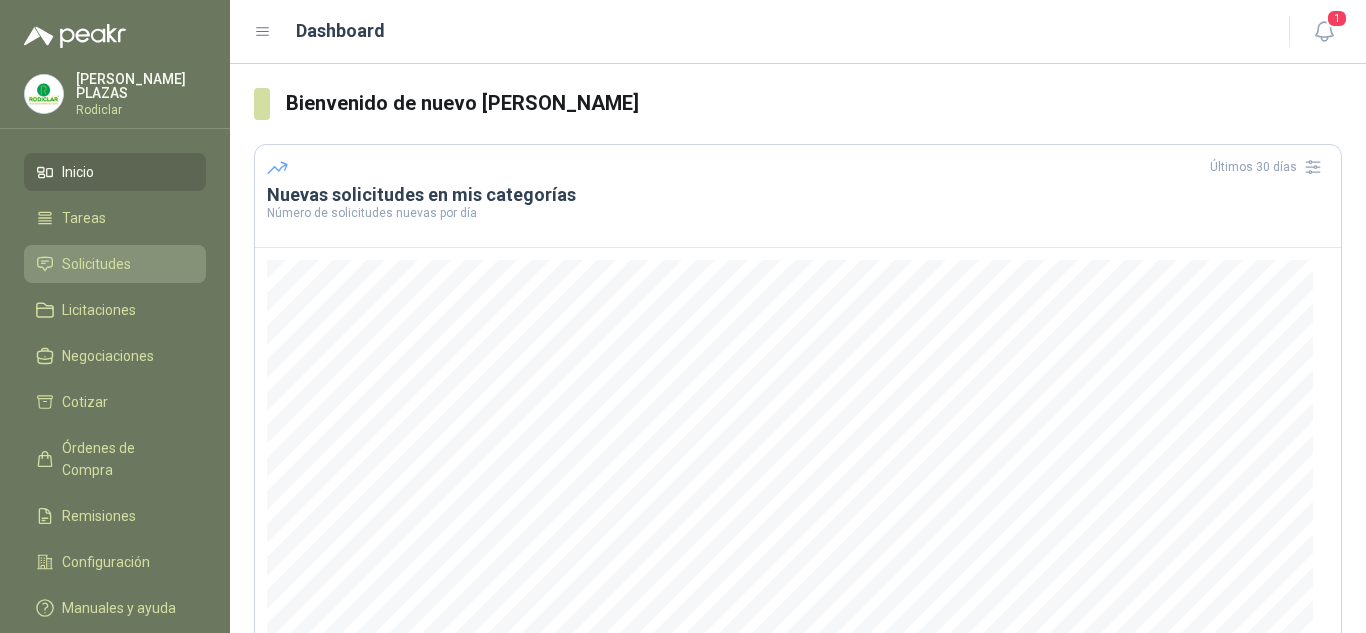 click on "Solicitudes" at bounding box center [96, 264] 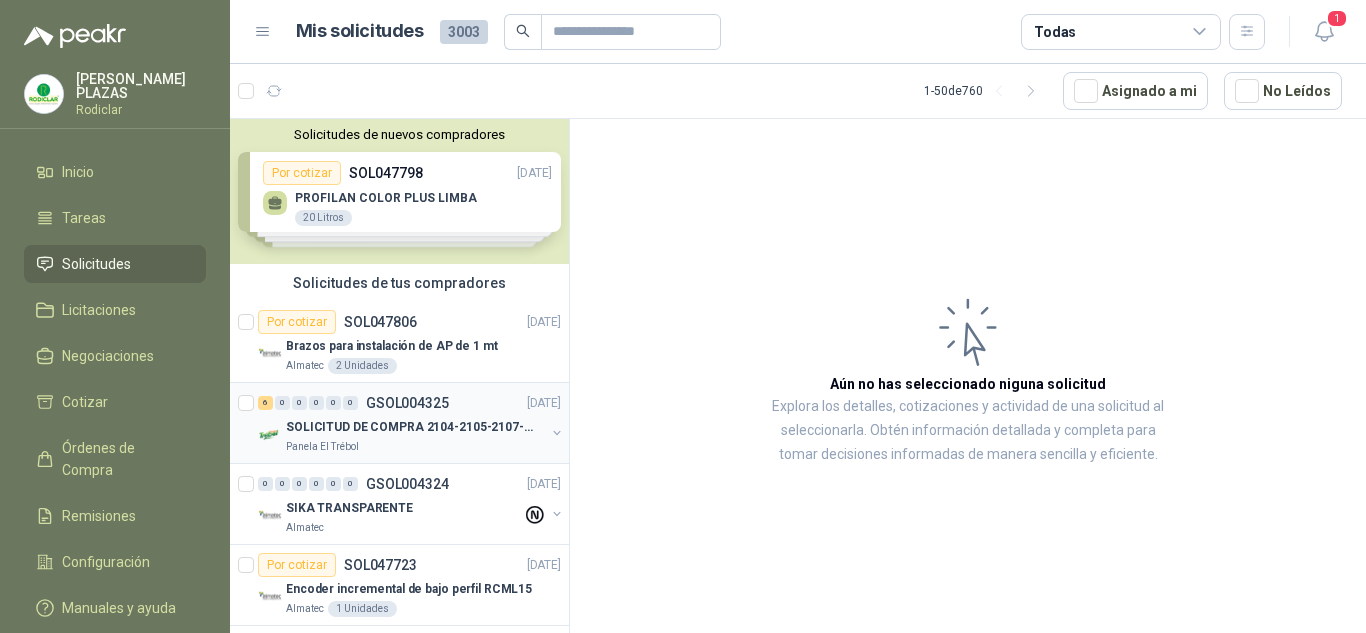 click on "GSOL004325" at bounding box center (407, 403) 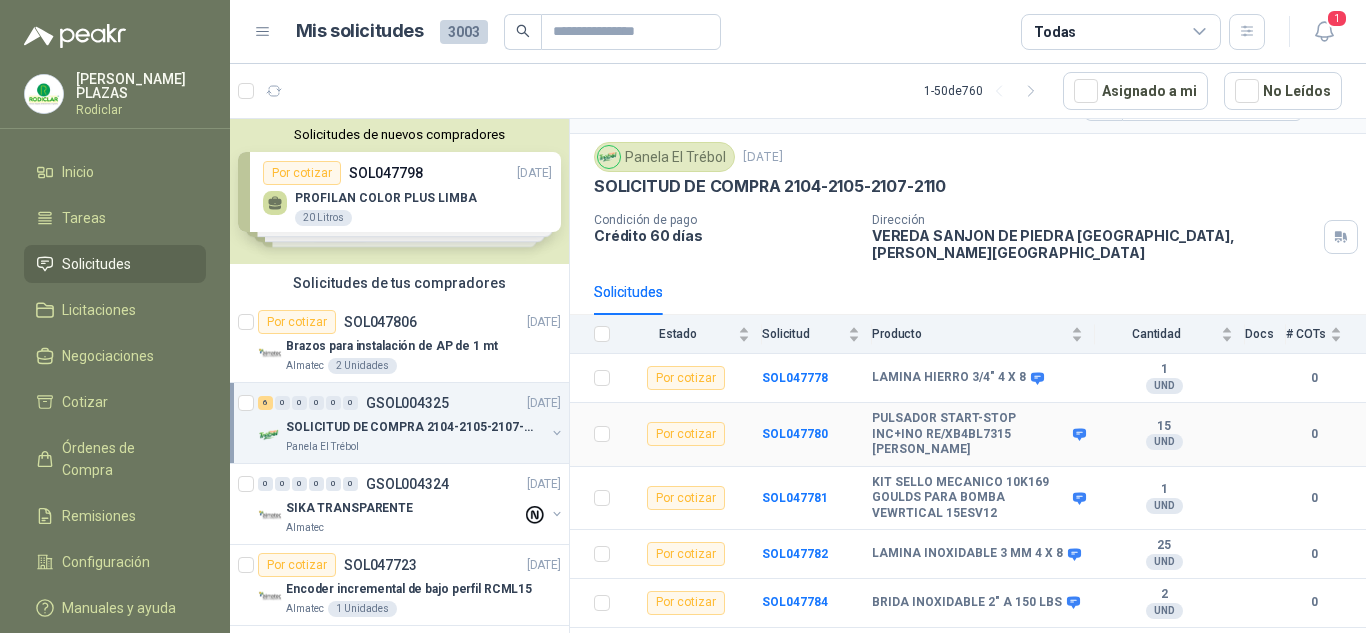 scroll, scrollTop: 68, scrollLeft: 0, axis: vertical 